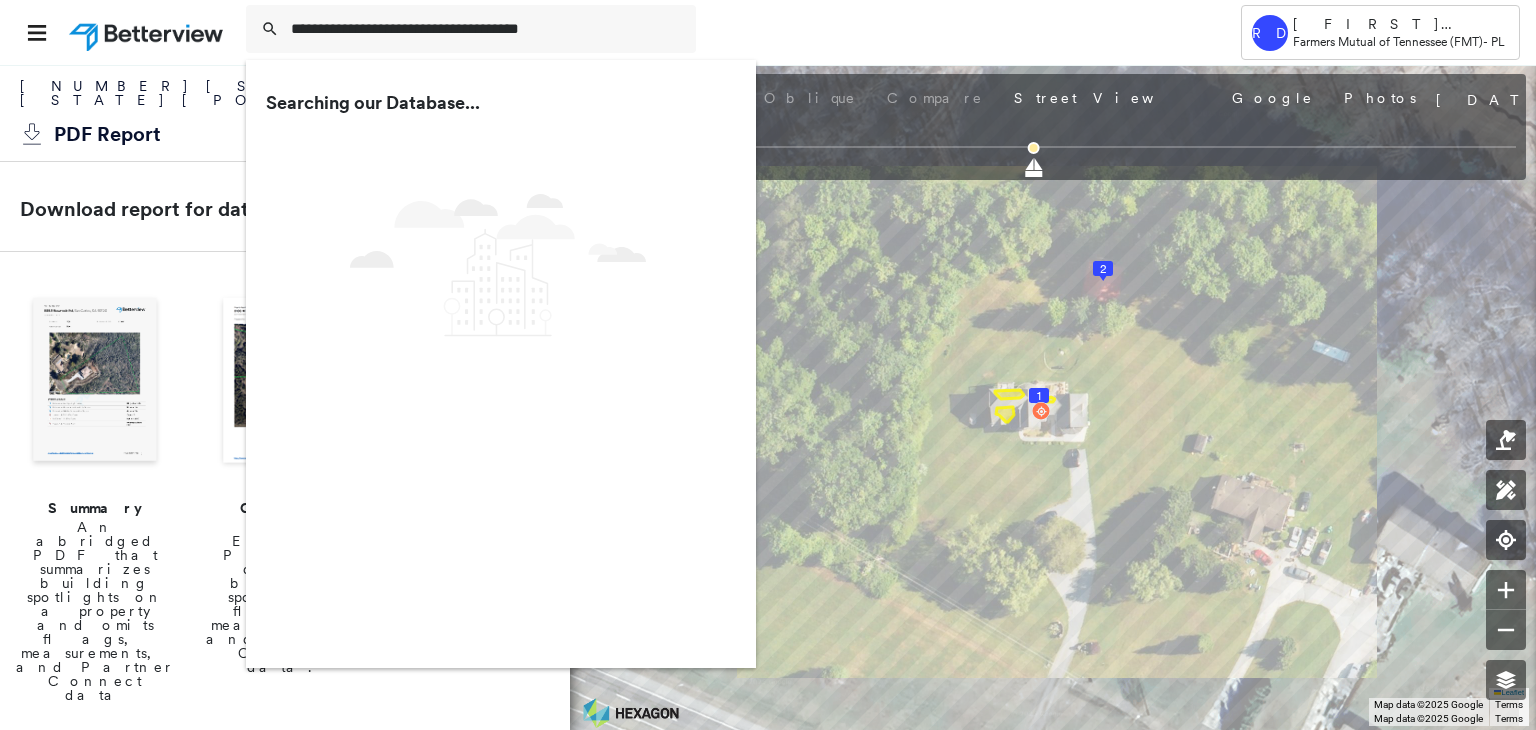 scroll, scrollTop: 0, scrollLeft: 0, axis: both 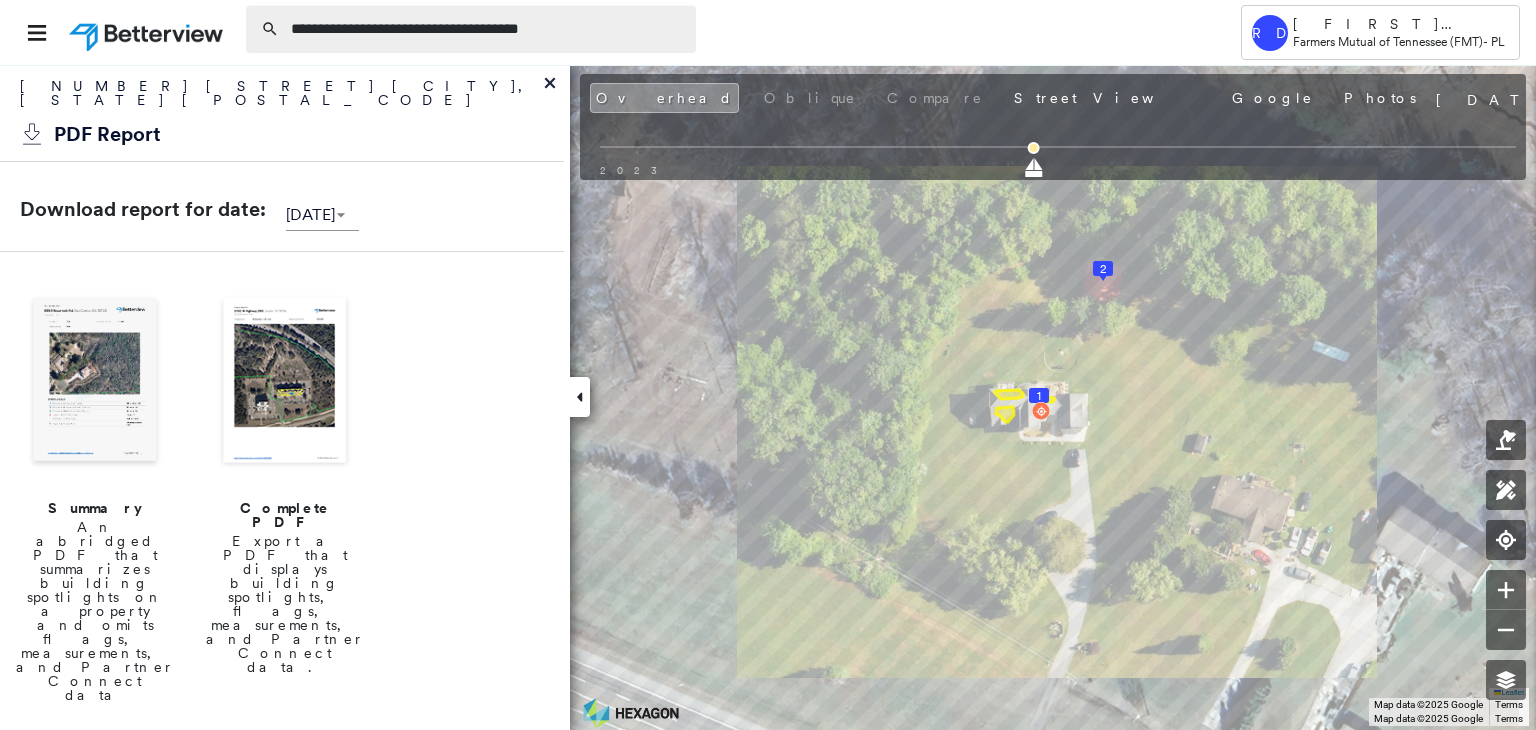 click on "**********" at bounding box center (487, 29) 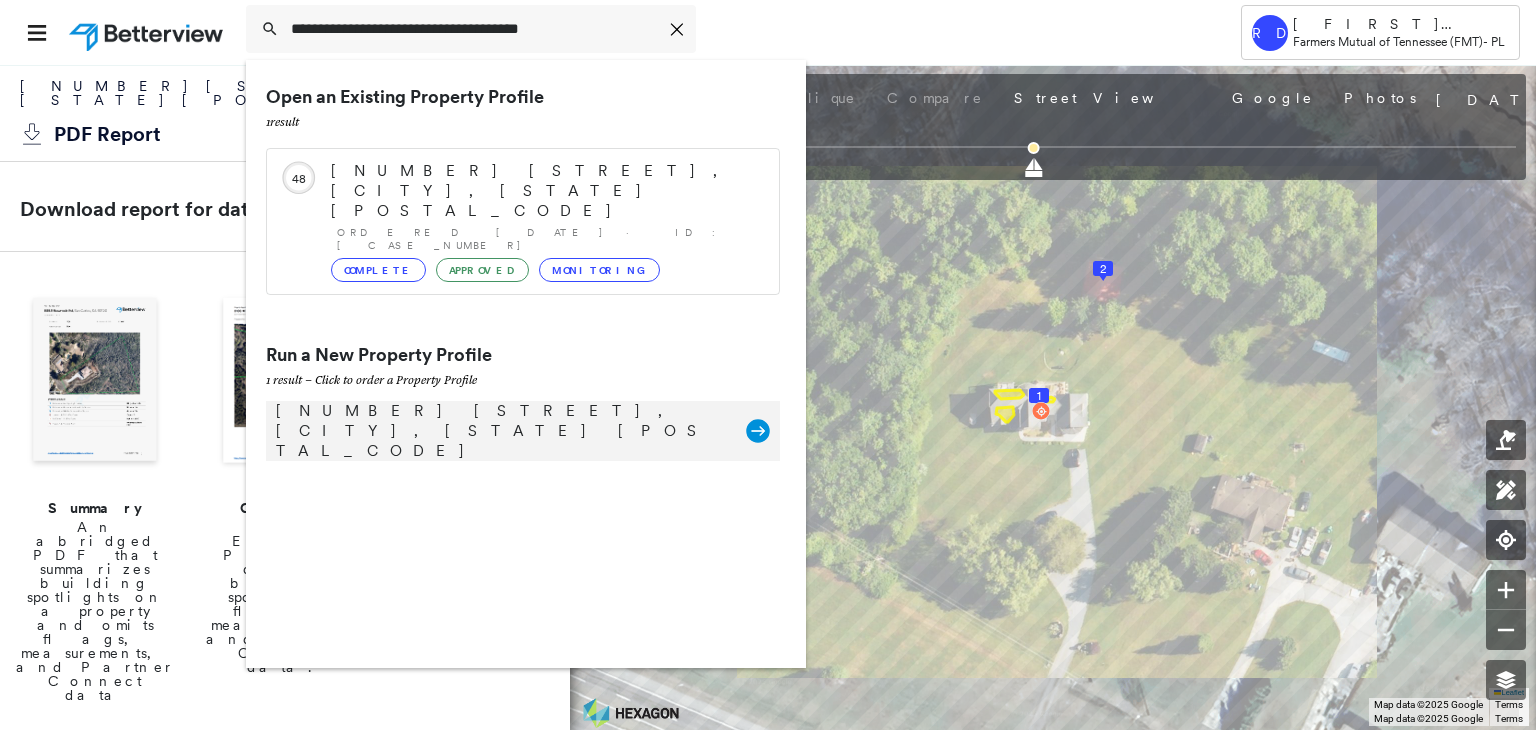 type on "**********" 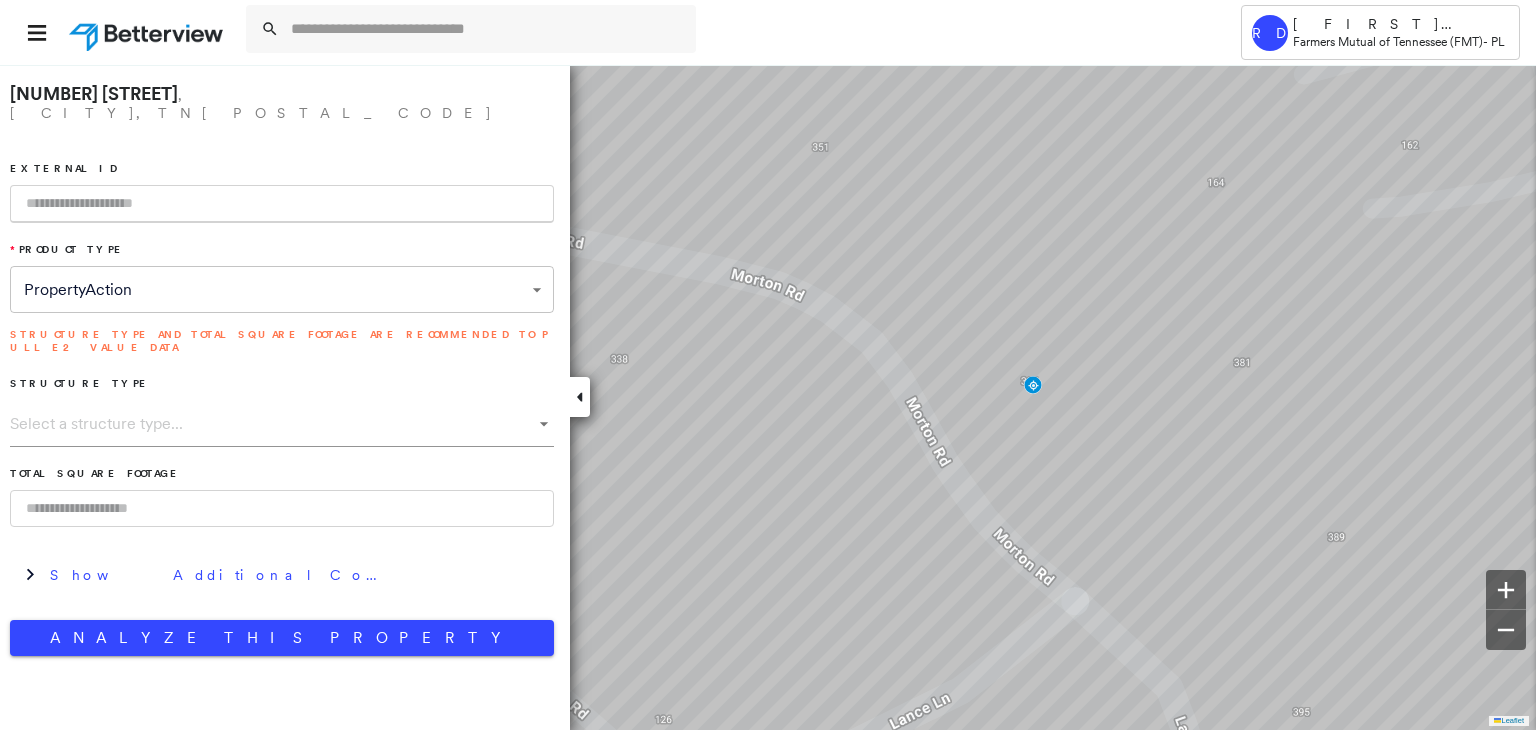 paste on "**********" 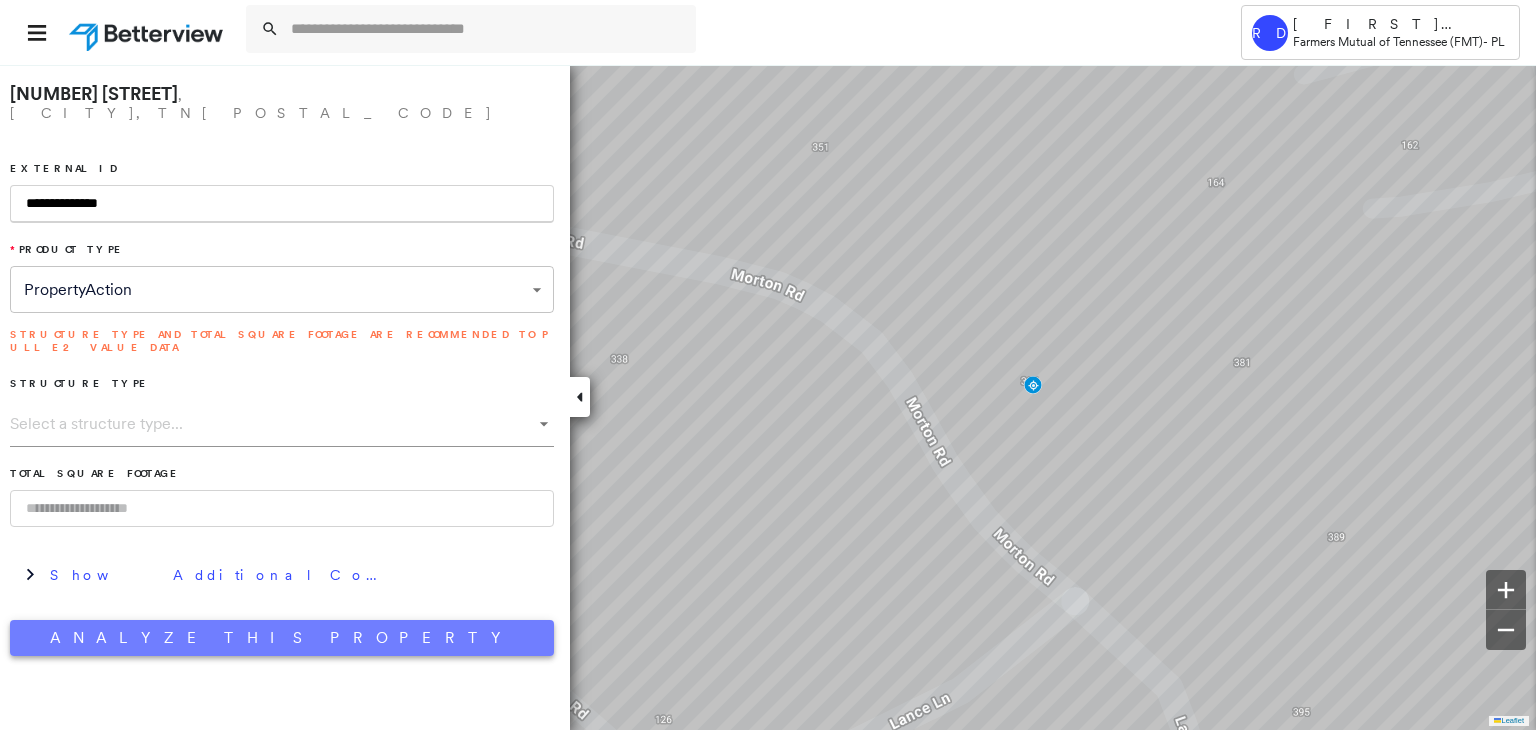 type on "**********" 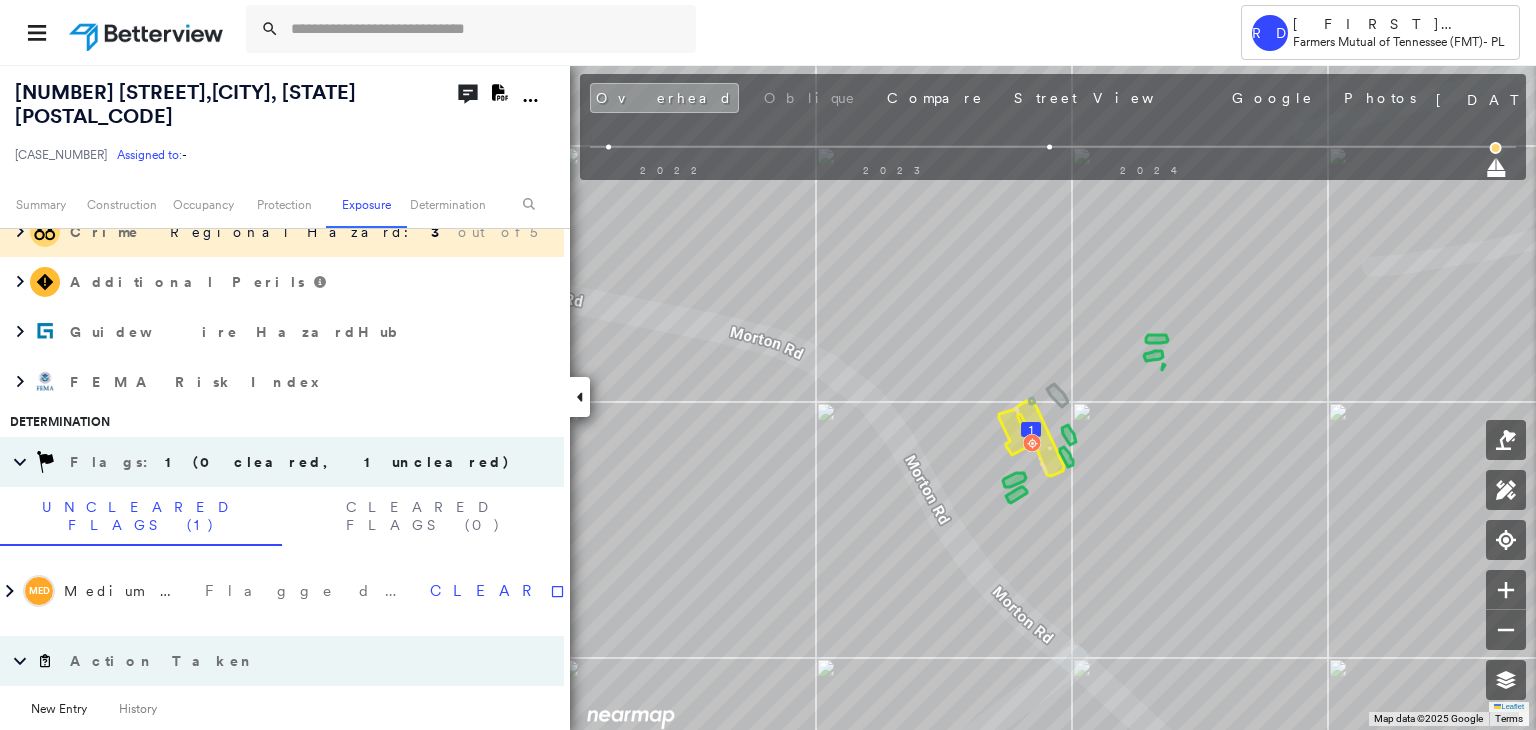 scroll, scrollTop: 1200, scrollLeft: 0, axis: vertical 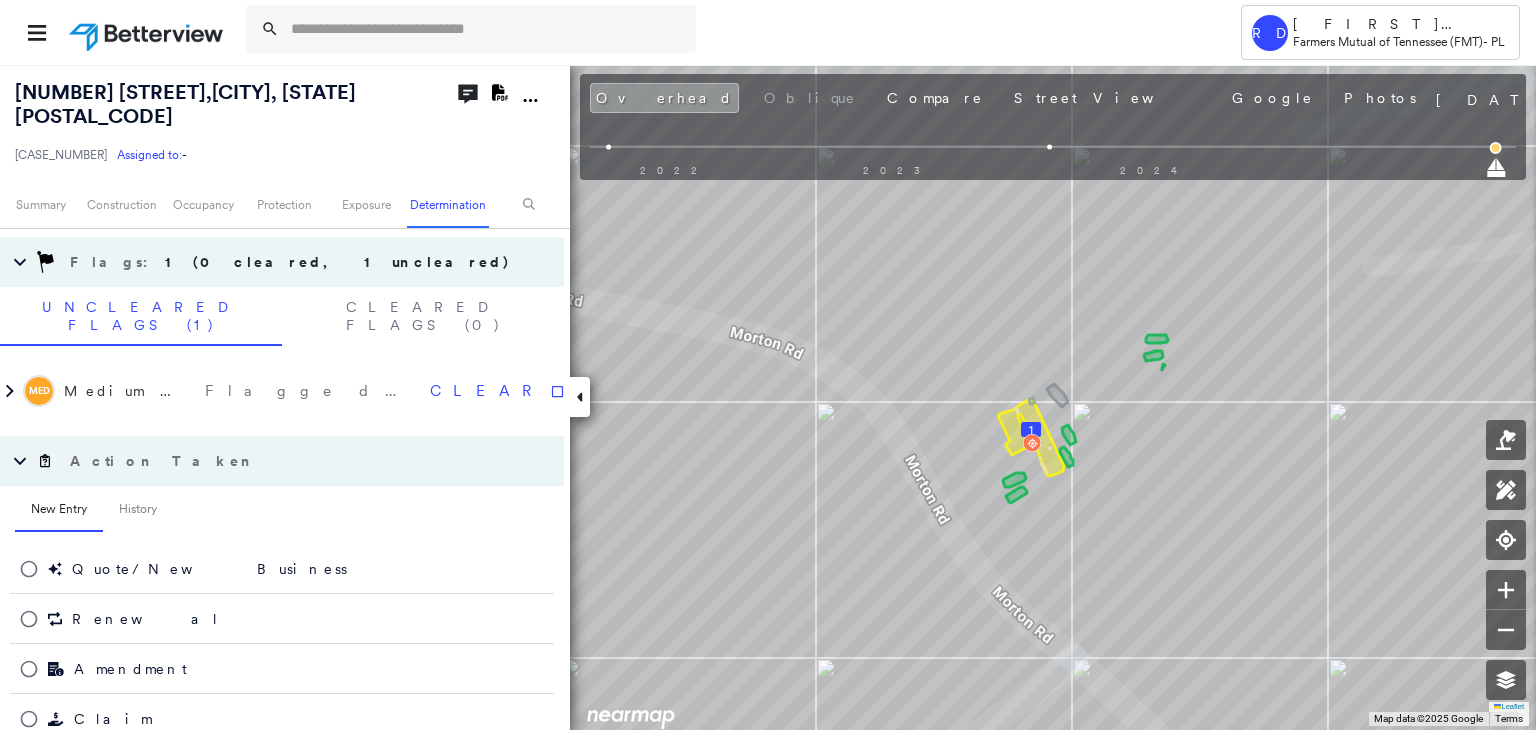 click 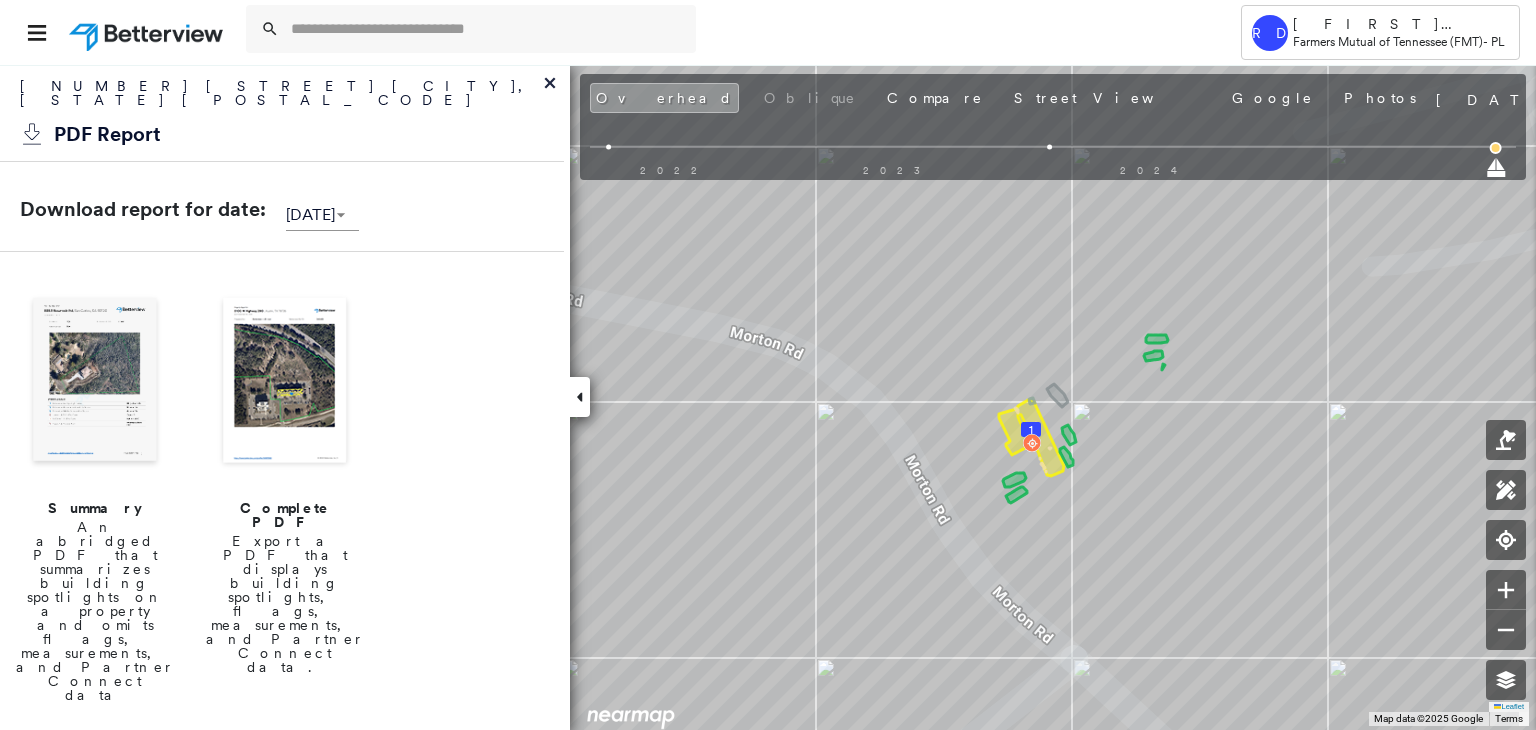 click at bounding box center [285, 382] 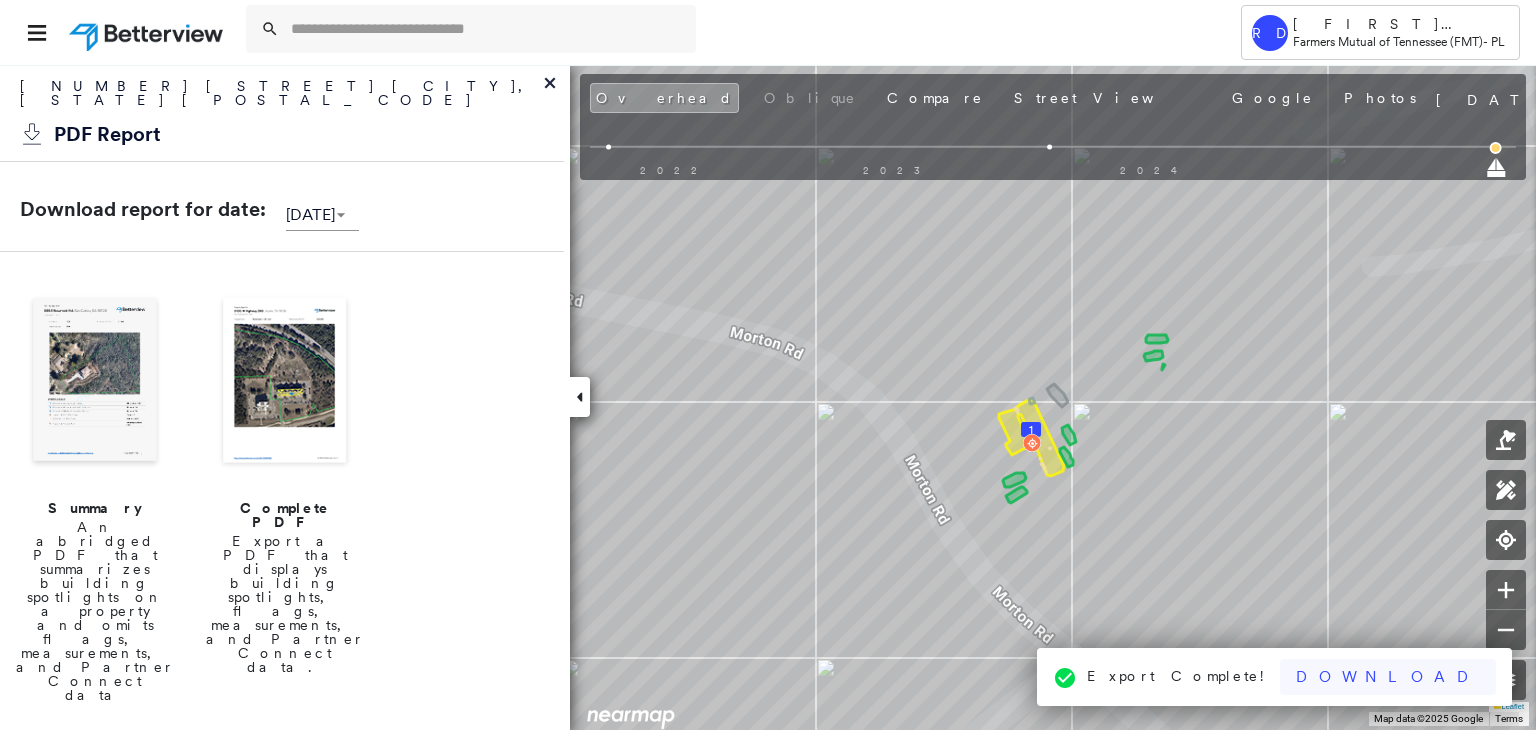 click on "Download" at bounding box center (1388, 677) 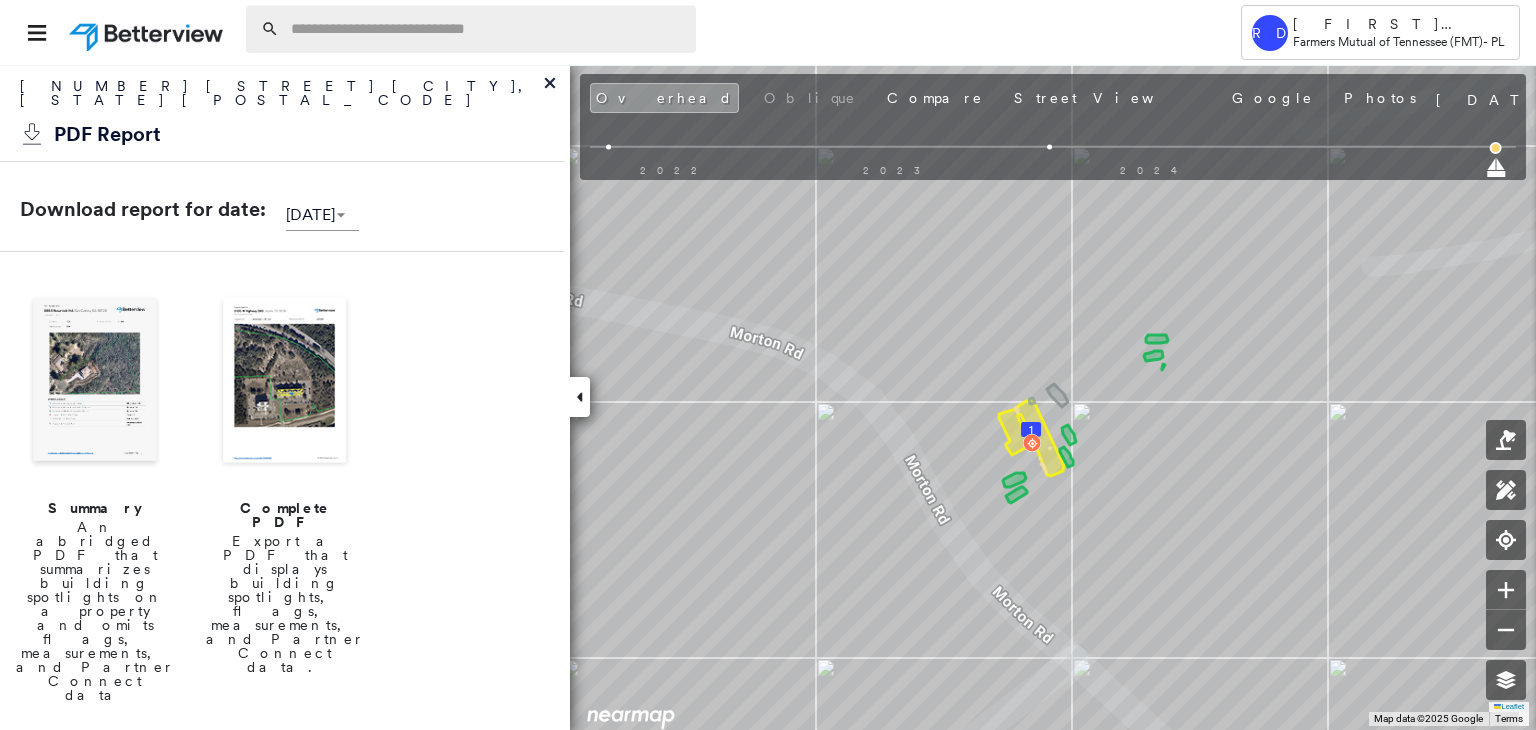 paste on "**********" 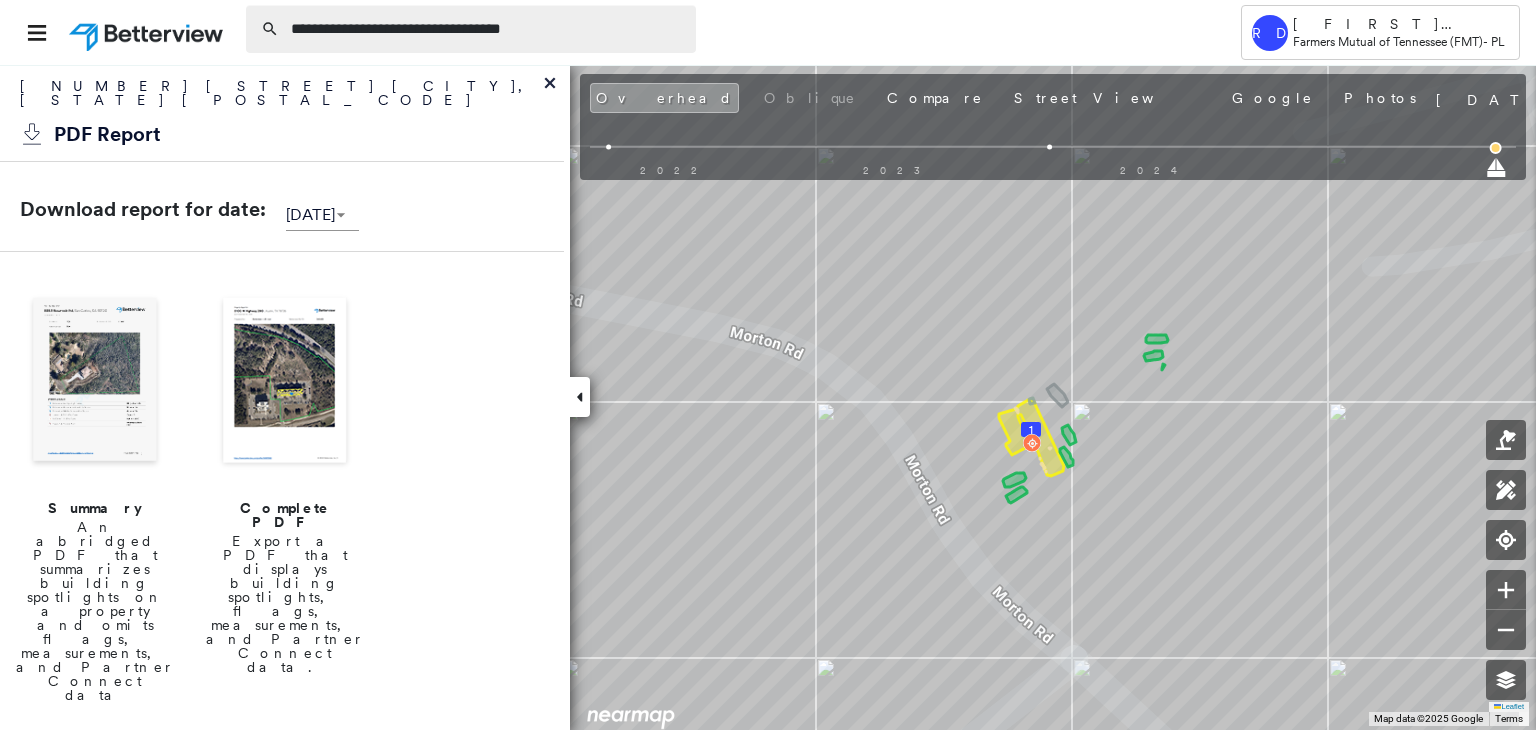 click on "**********" at bounding box center (487, 29) 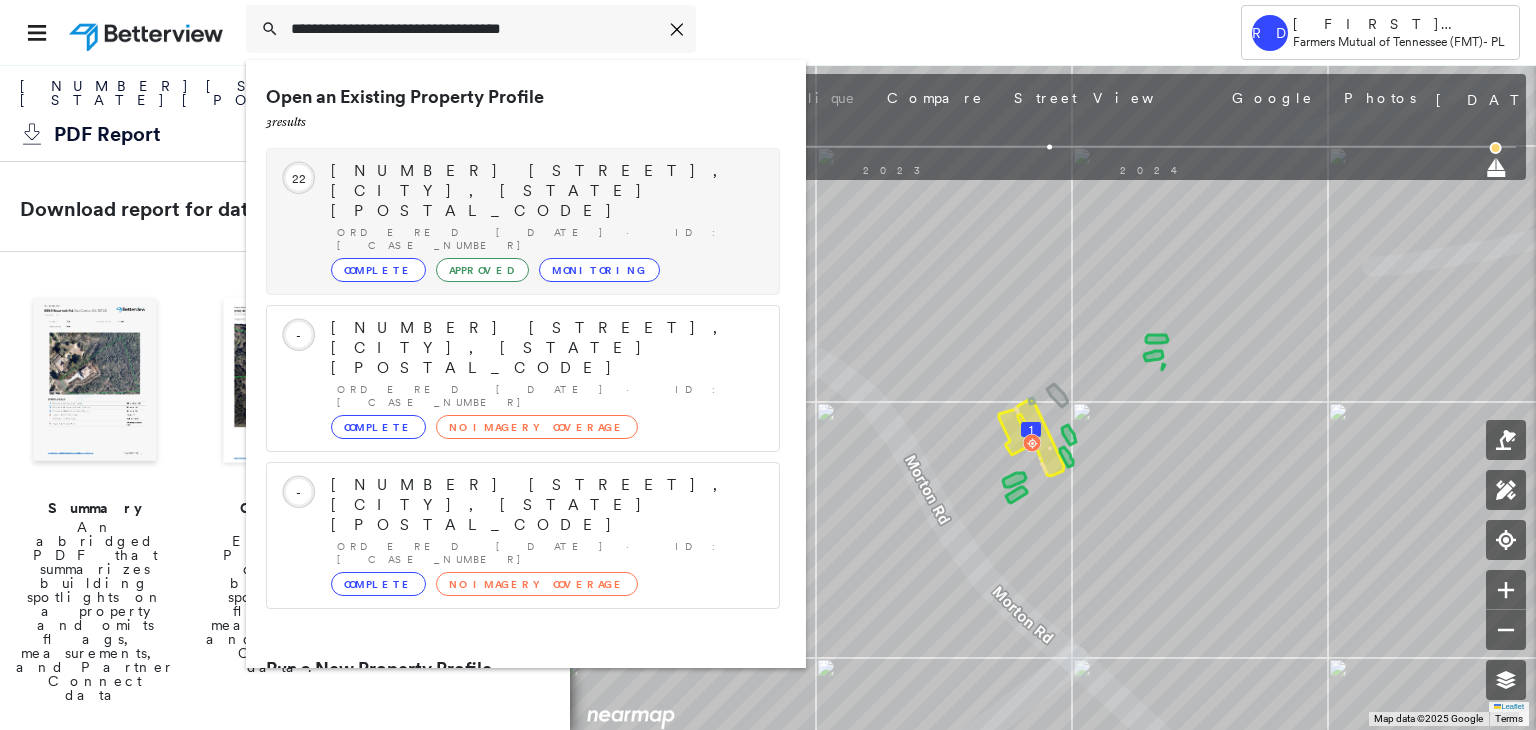 type on "**********" 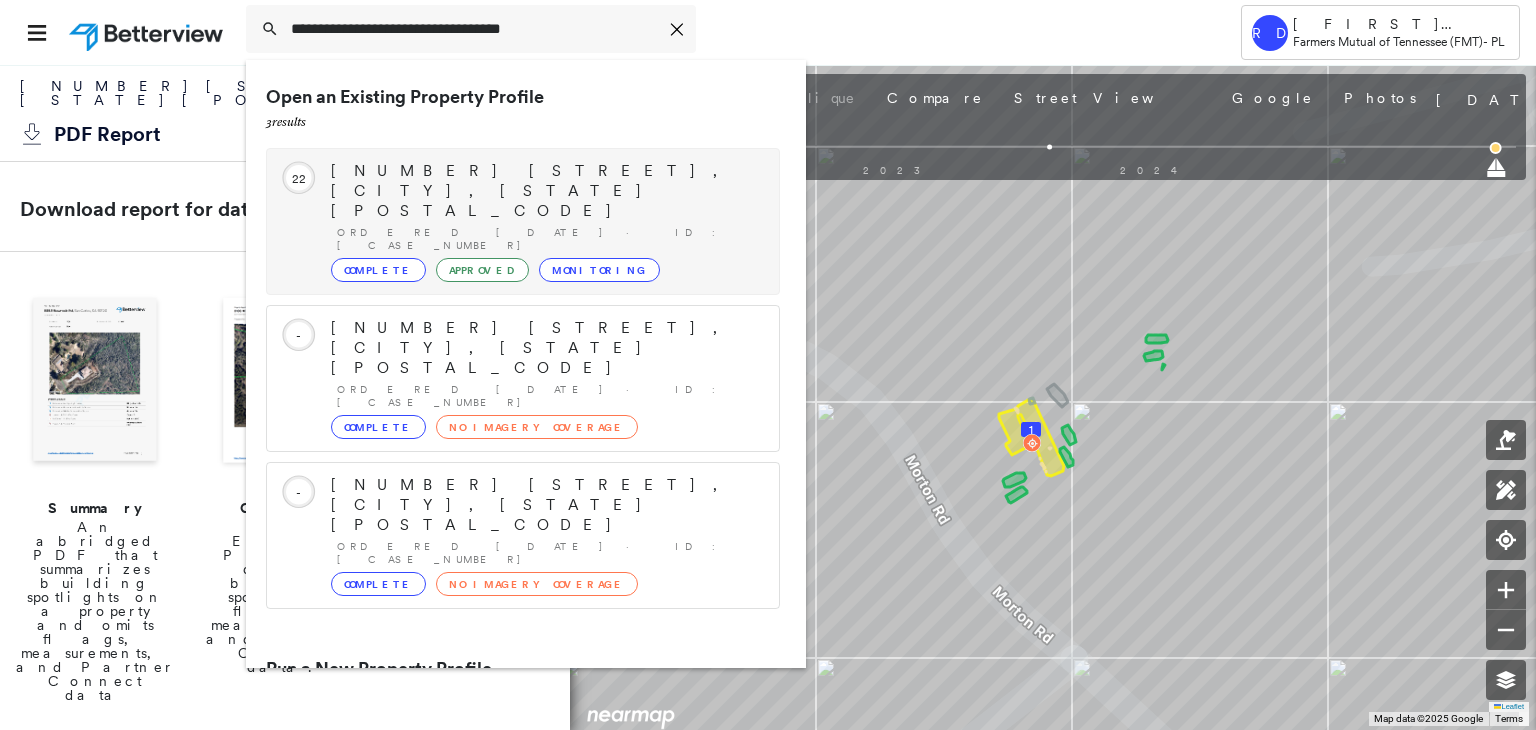 click on "[NUMBER] [STREET], [CITY], [STATE] [POSTAL_CODE]" at bounding box center [545, 191] 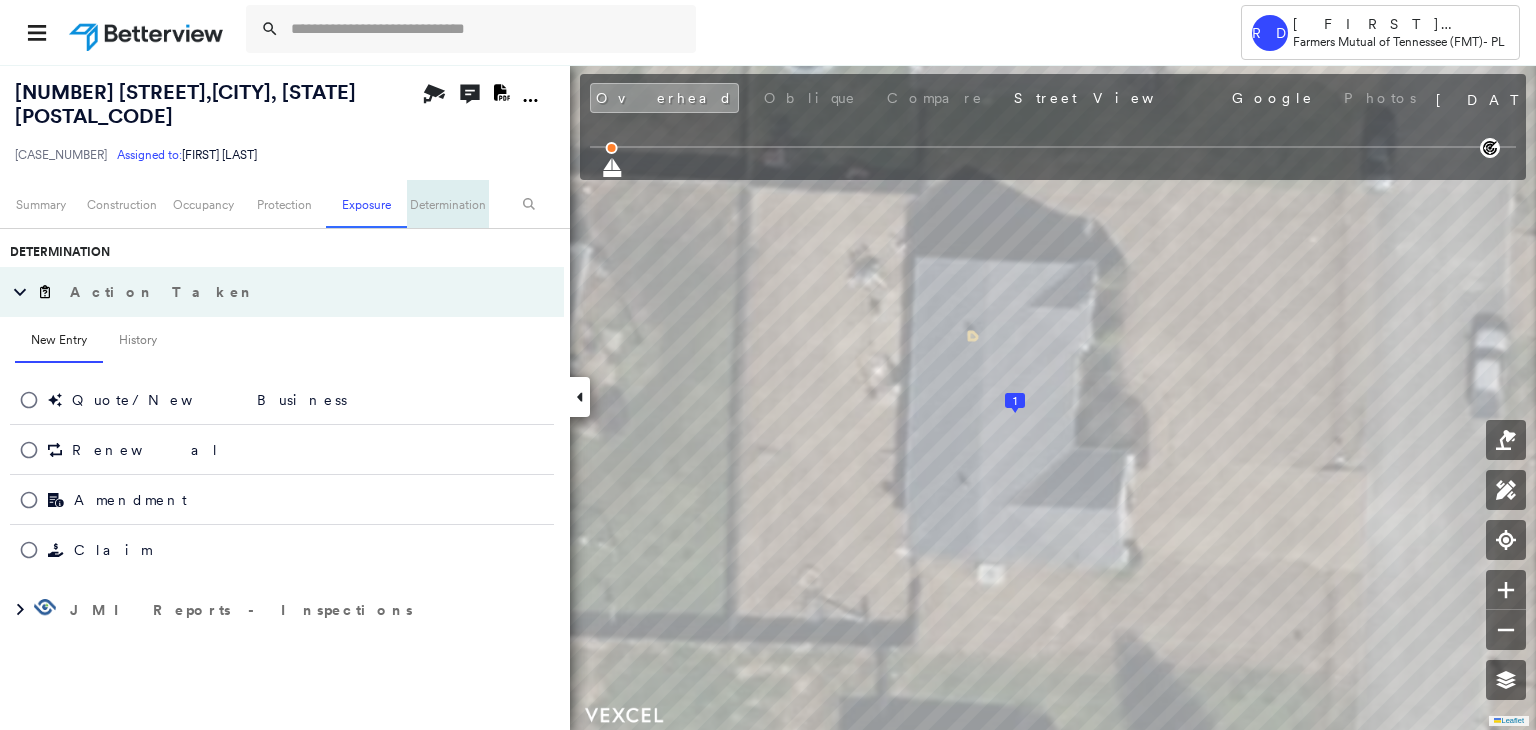 scroll, scrollTop: 950, scrollLeft: 0, axis: vertical 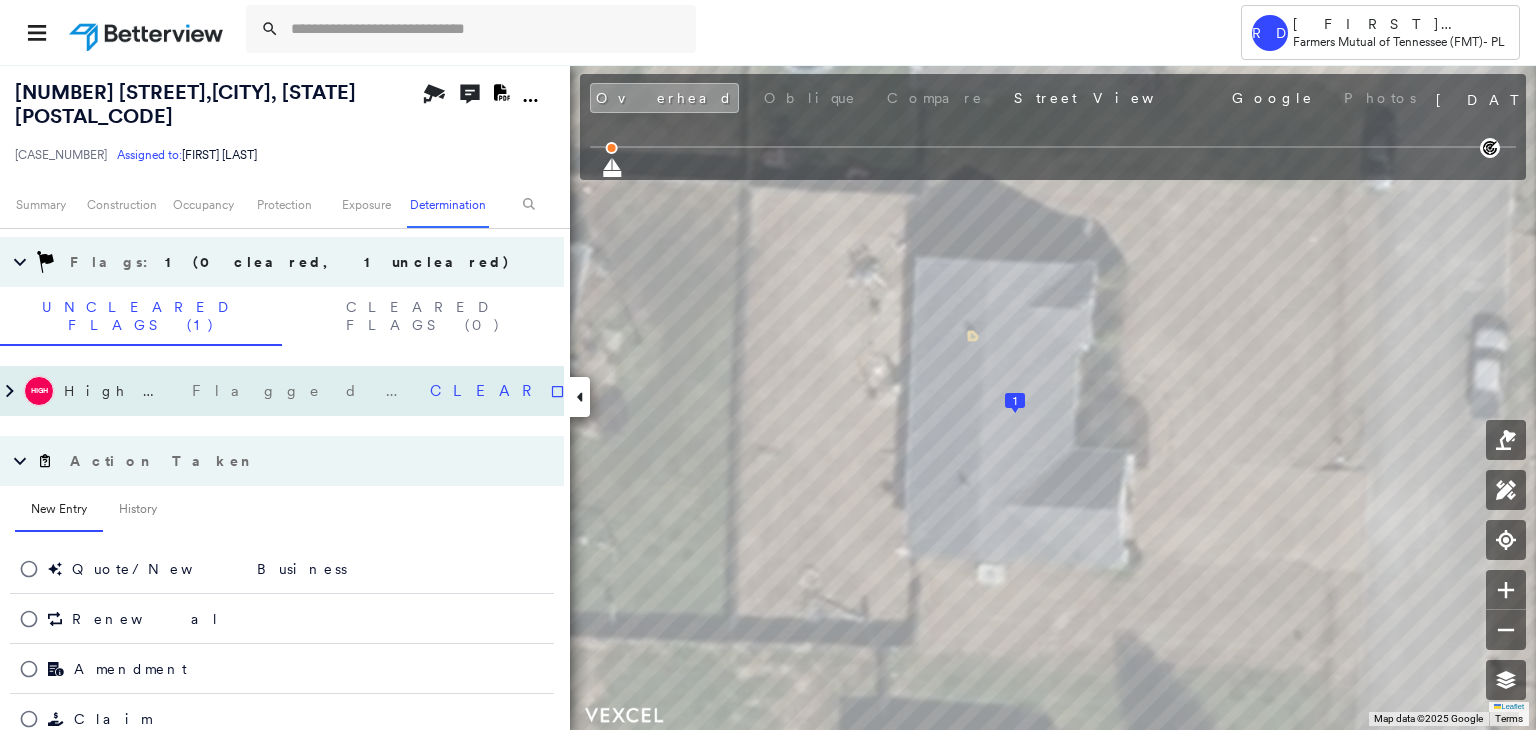 click on "High High Priority Flagged [DATE]" at bounding box center (216, 391) 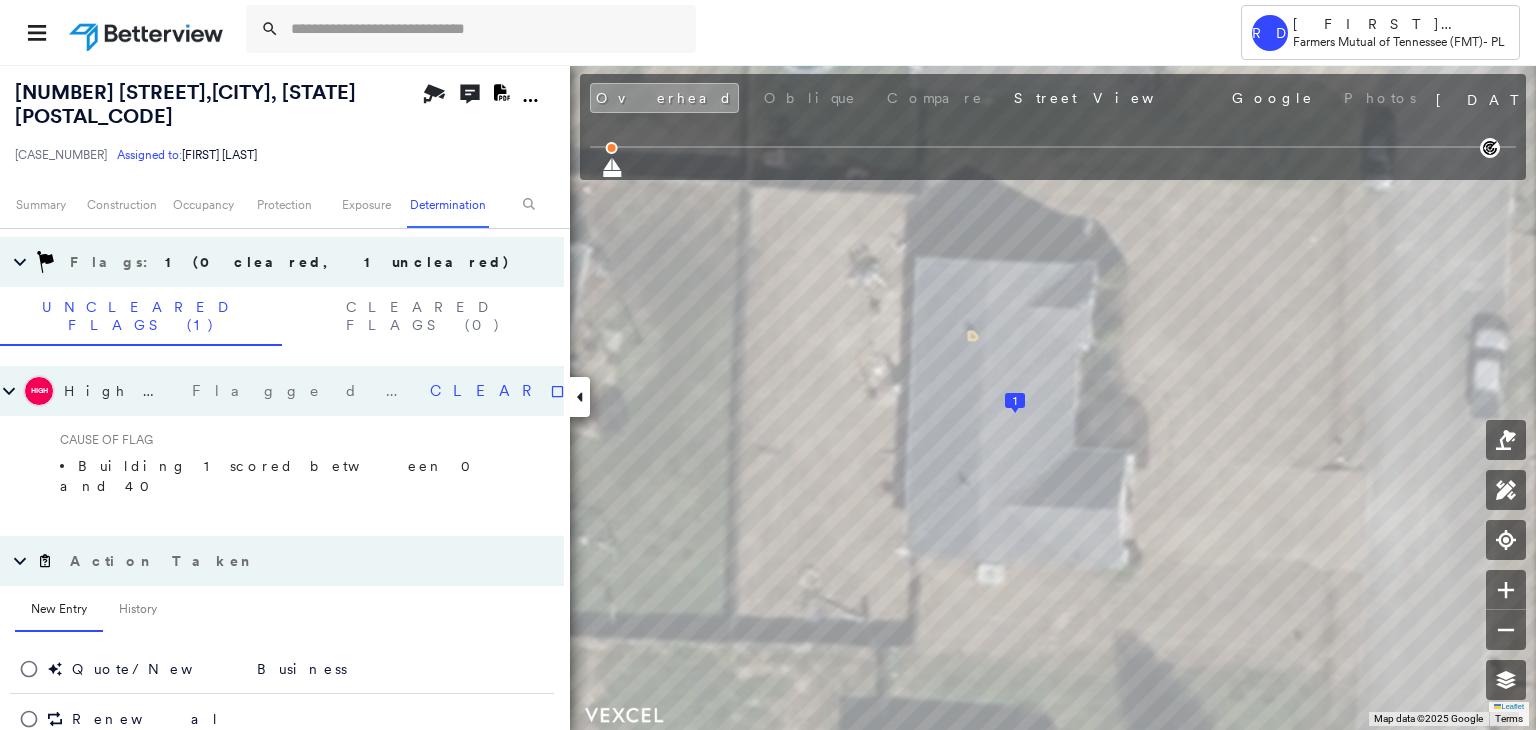 click 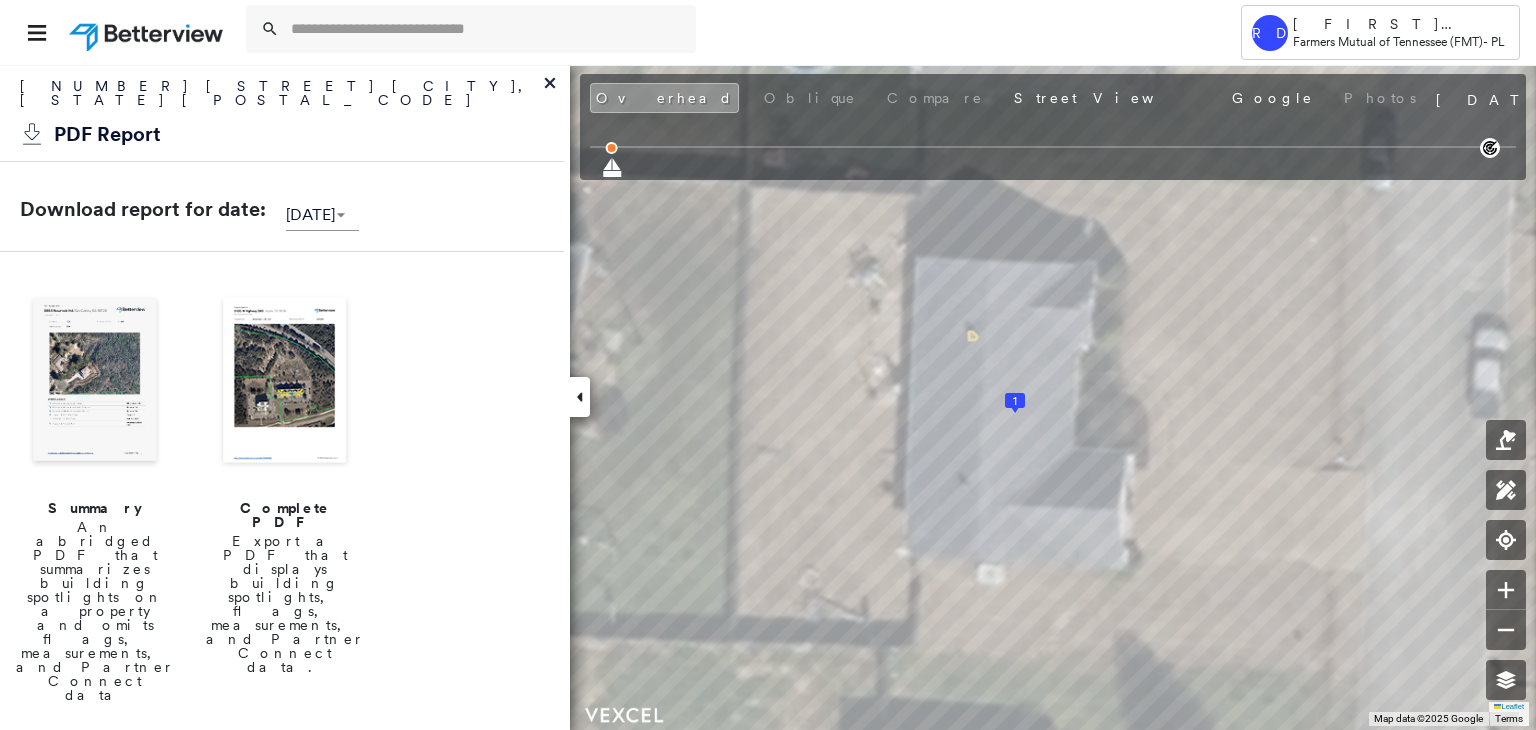 click at bounding box center [285, 382] 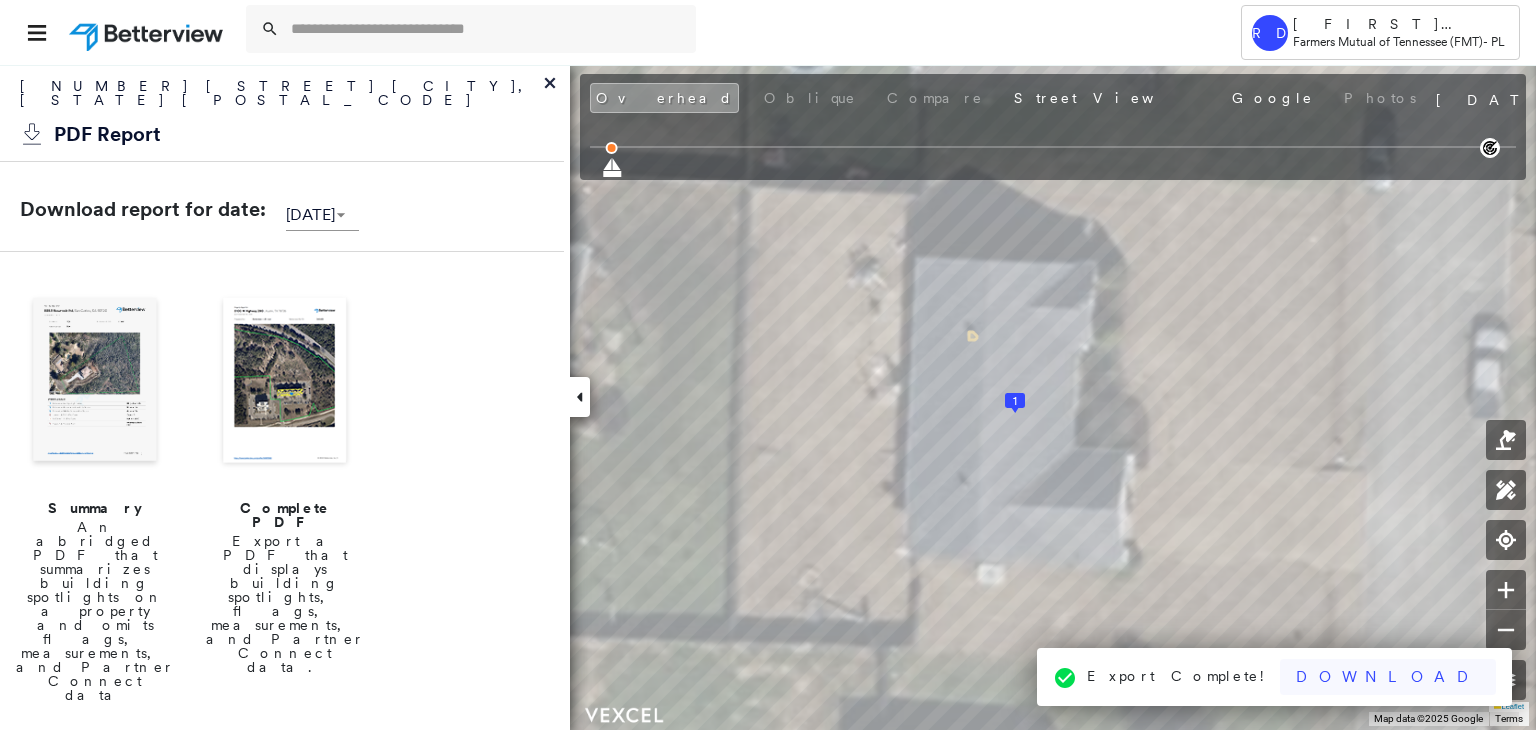 click on "Download" at bounding box center (1388, 677) 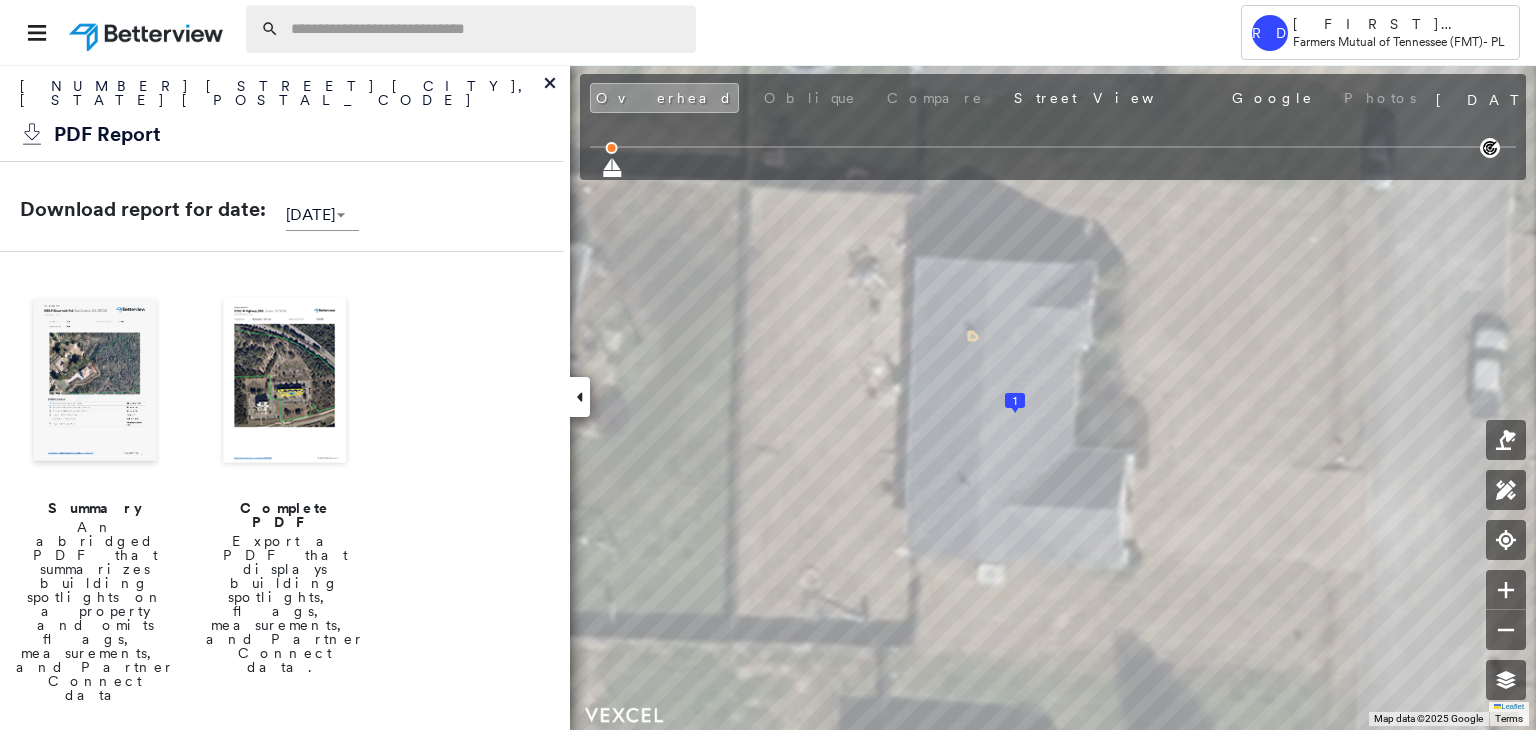 paste on "**********" 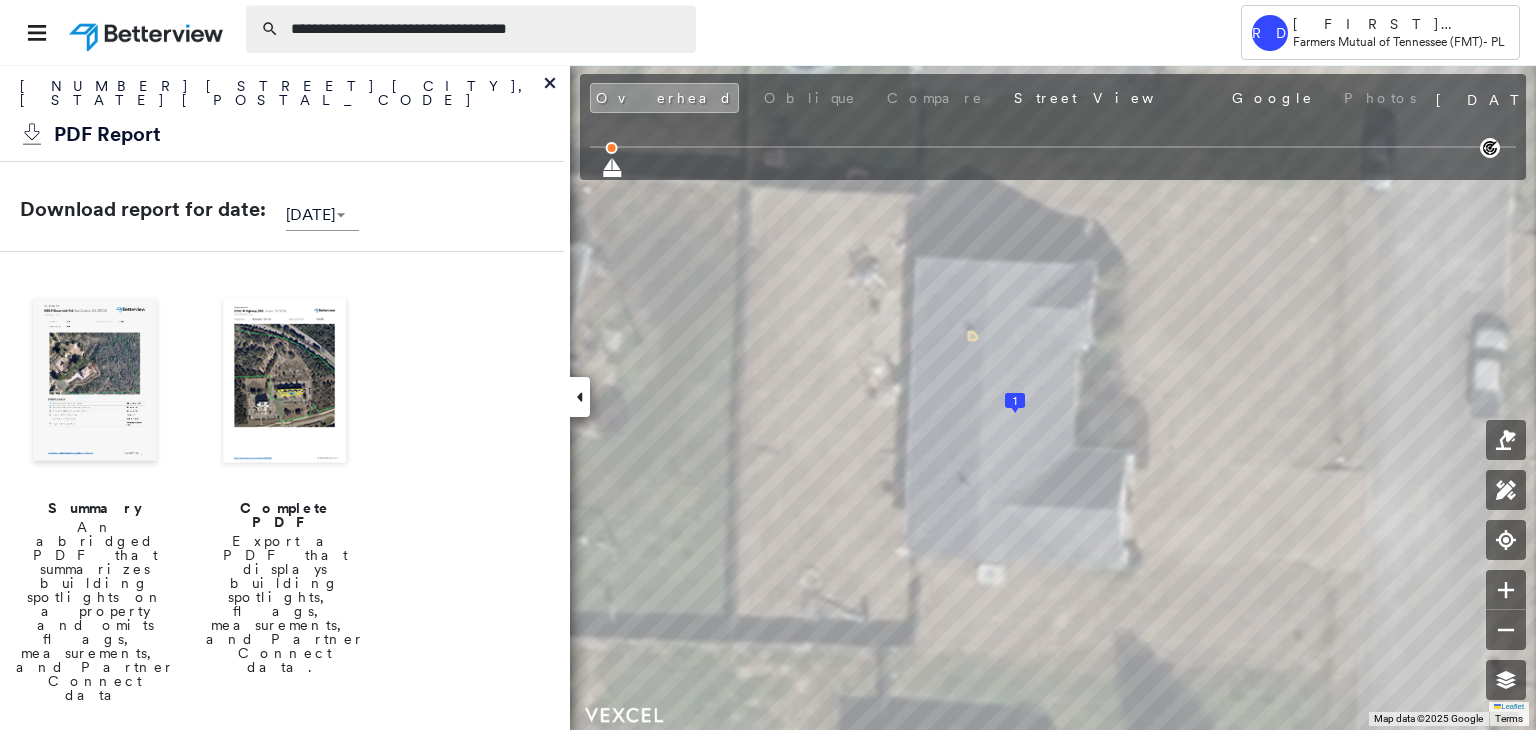 click on "**********" at bounding box center (487, 29) 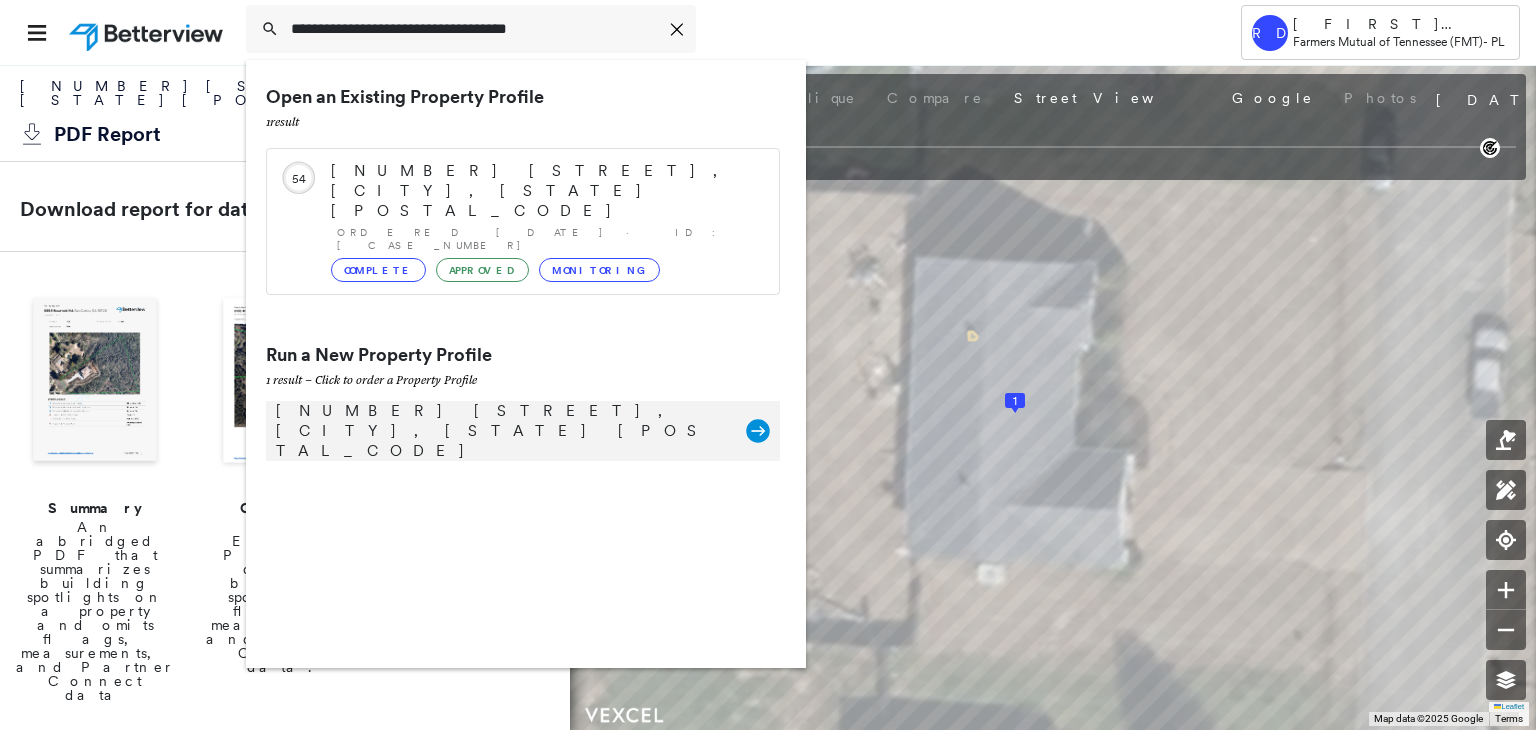 type on "**********" 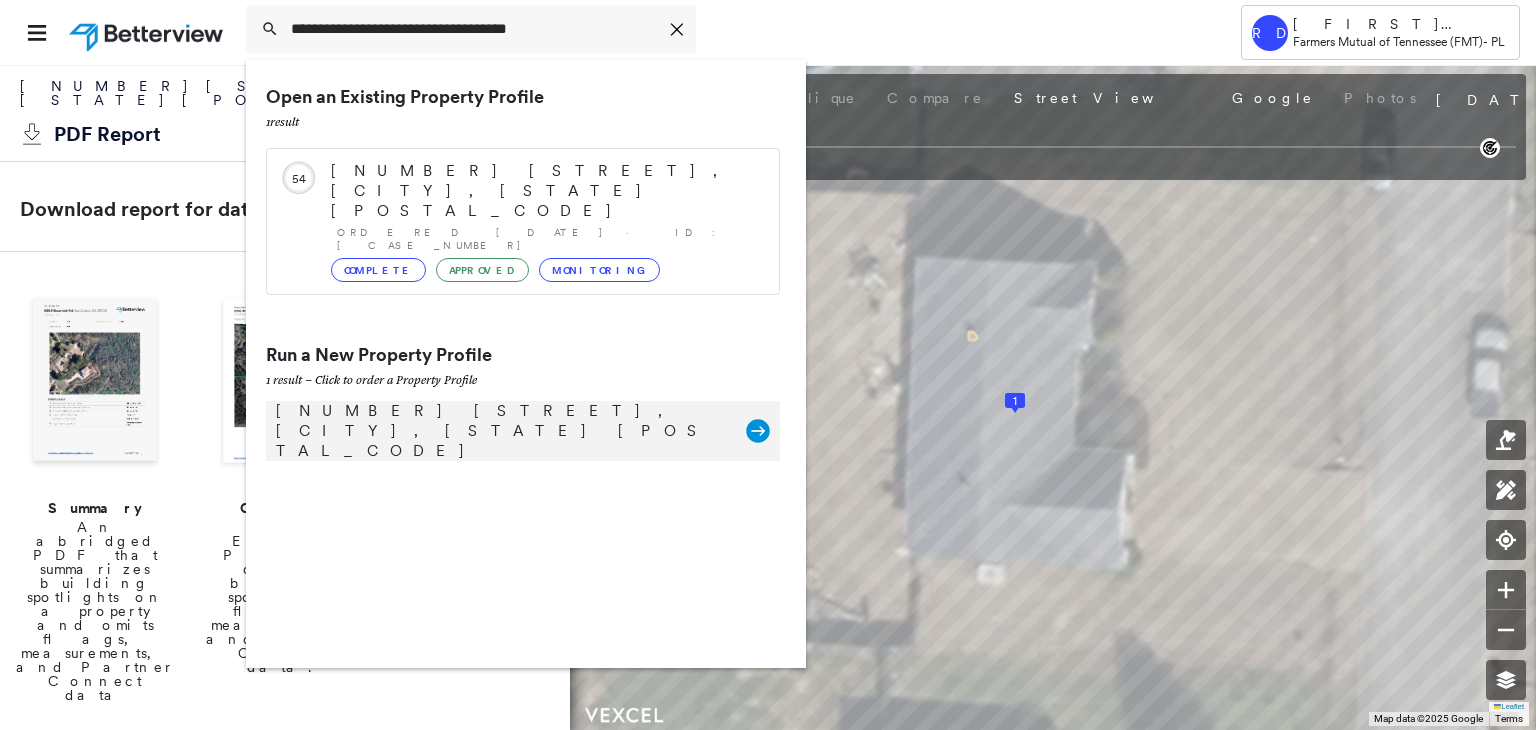 click on "[NUMBER] [STREET], [CITY], [STATE] [POSTAL_CODE]" at bounding box center (501, 431) 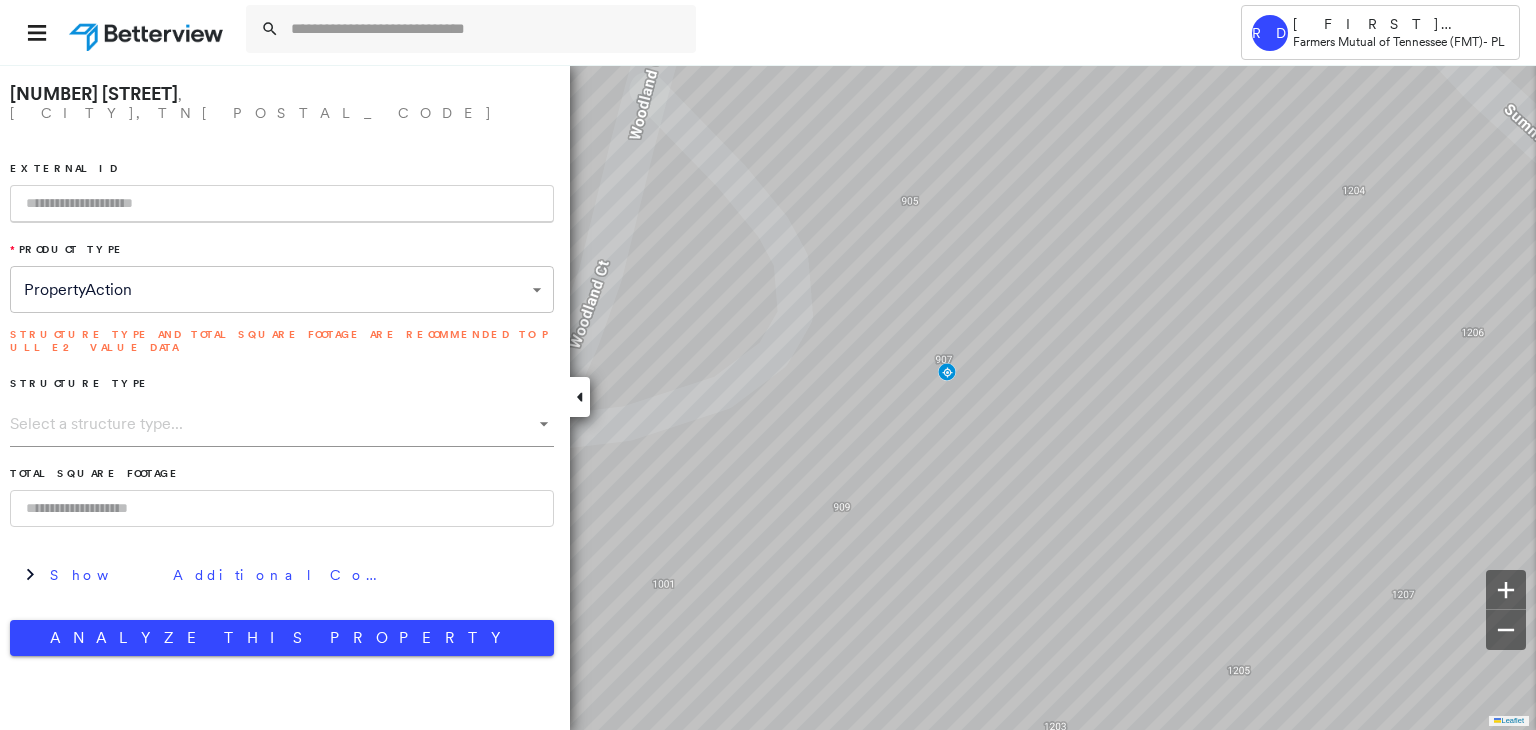 paste on "**********" 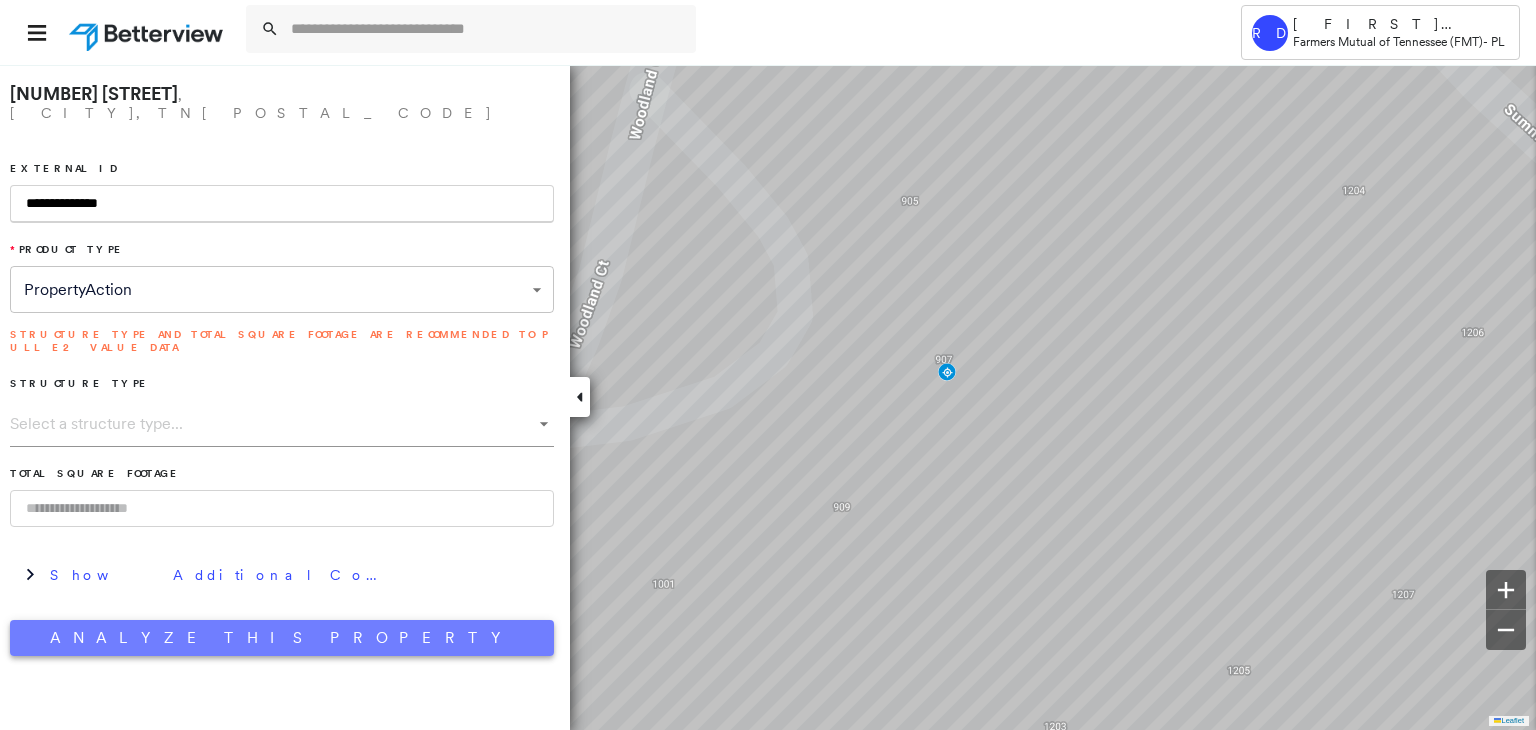 type on "**********" 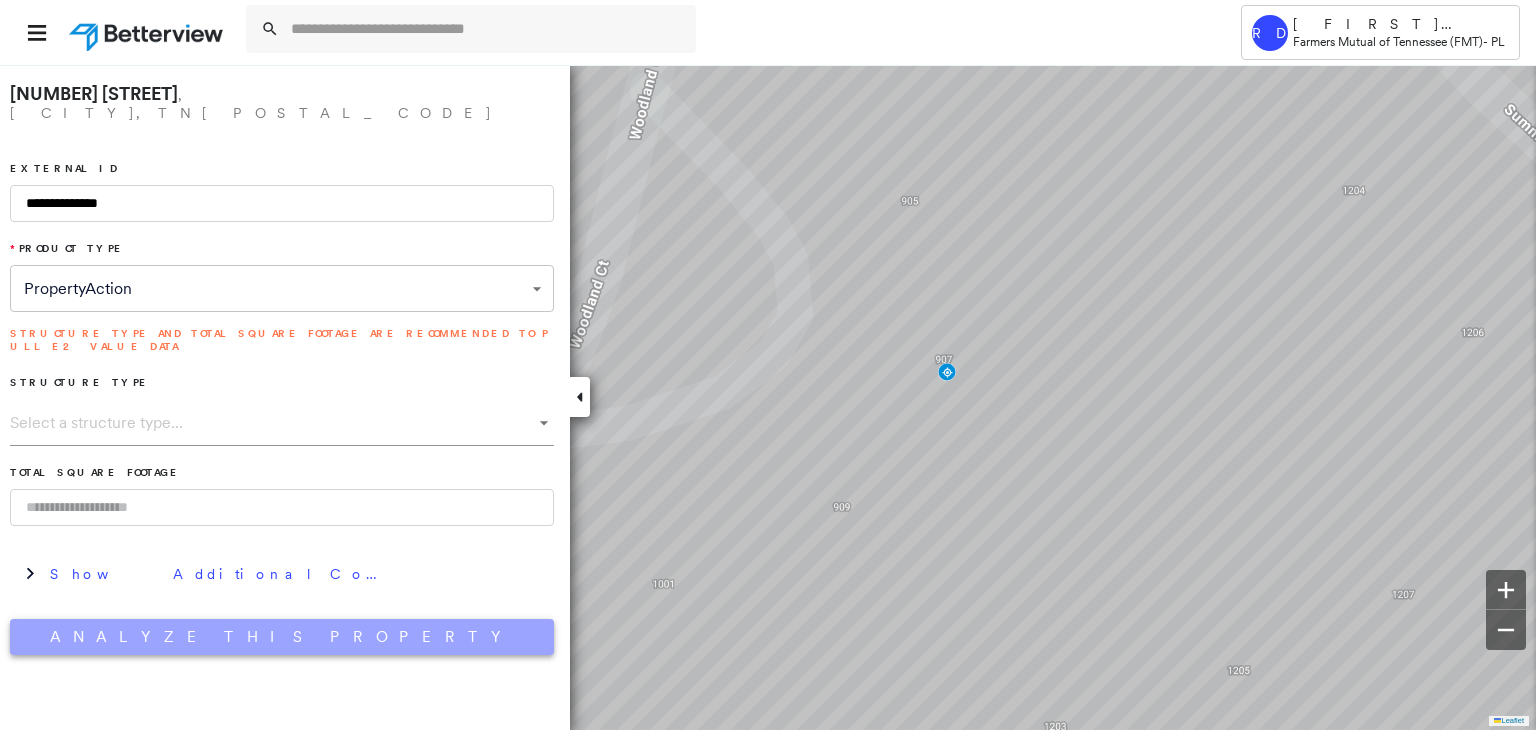 click on "Analyze This Property" at bounding box center (282, 637) 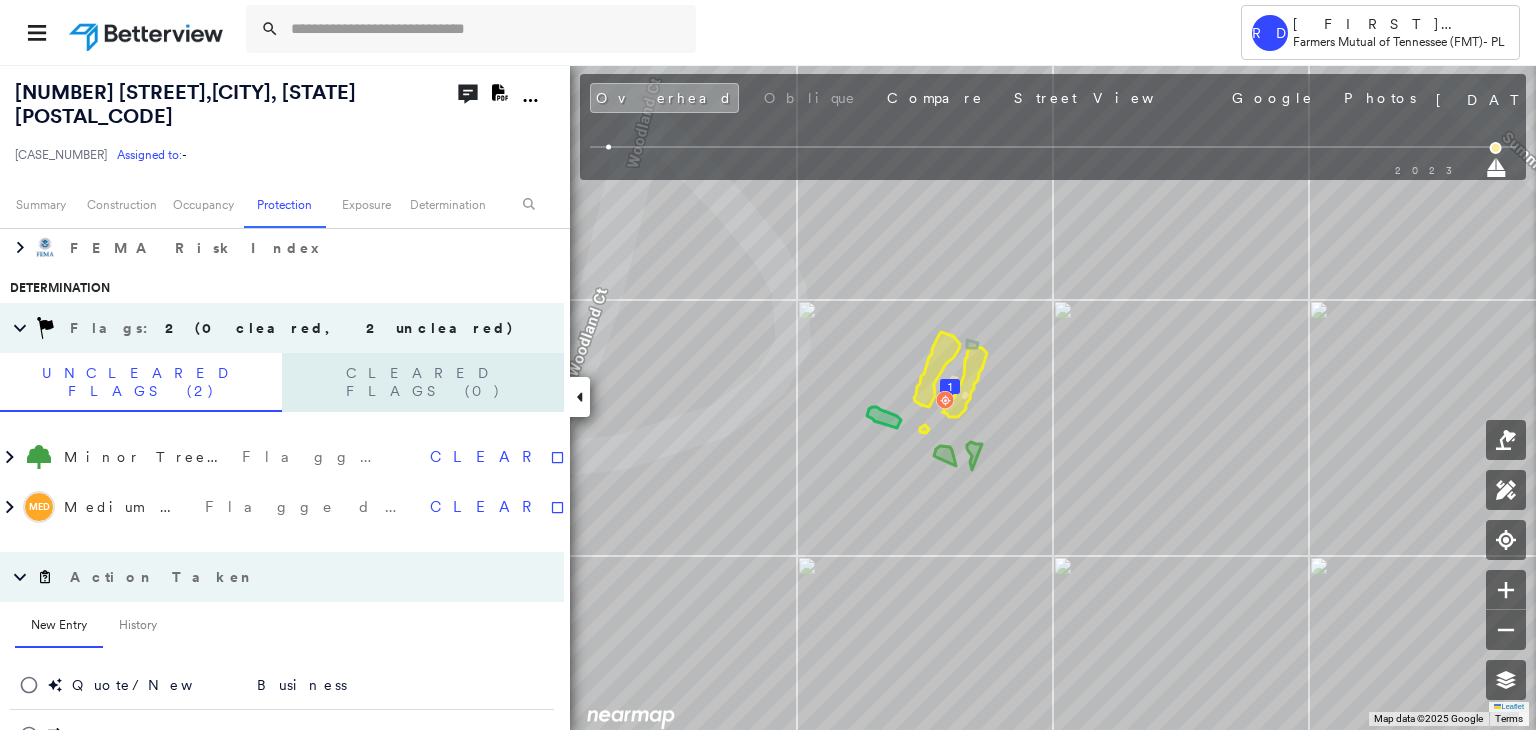 scroll, scrollTop: 1200, scrollLeft: 0, axis: vertical 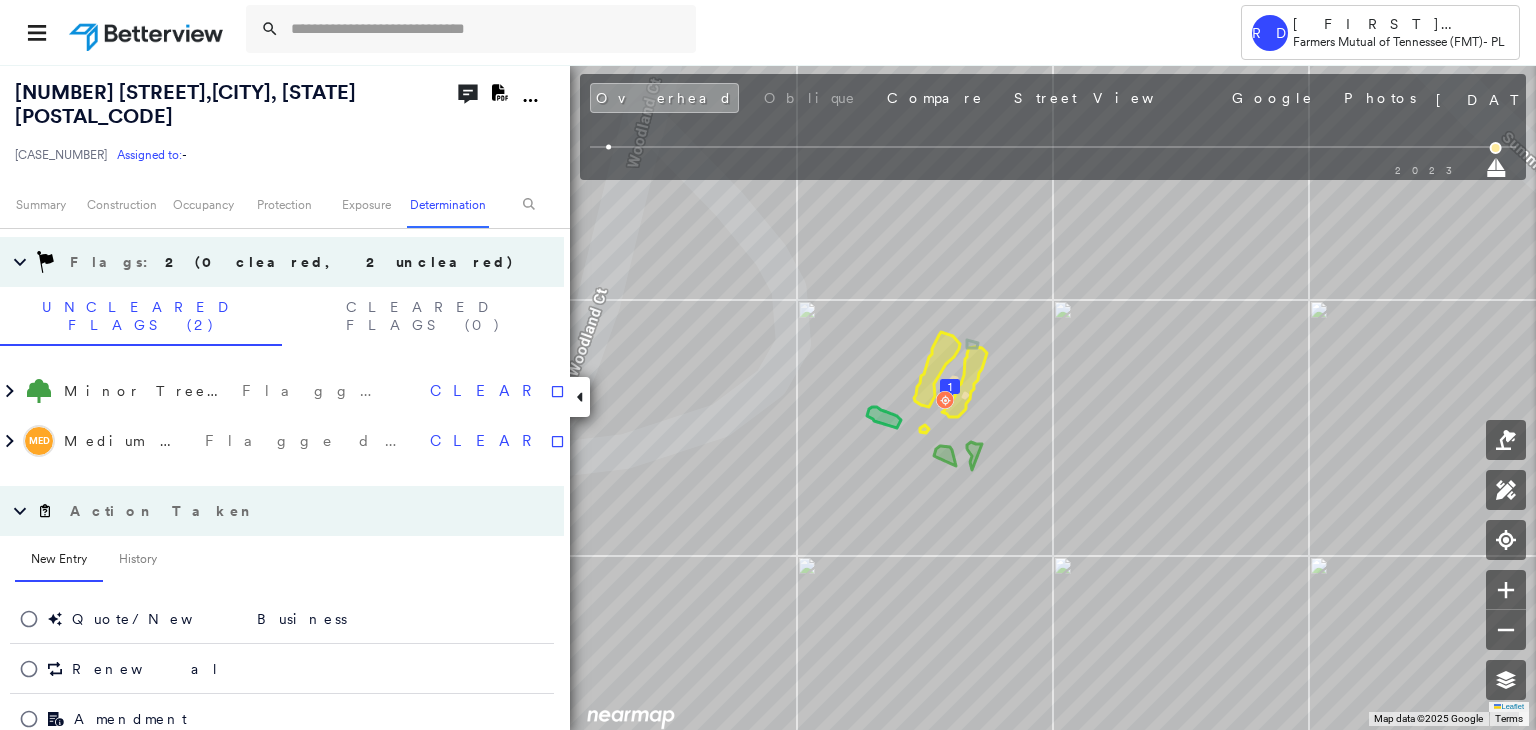 click on "Download PDF Report" 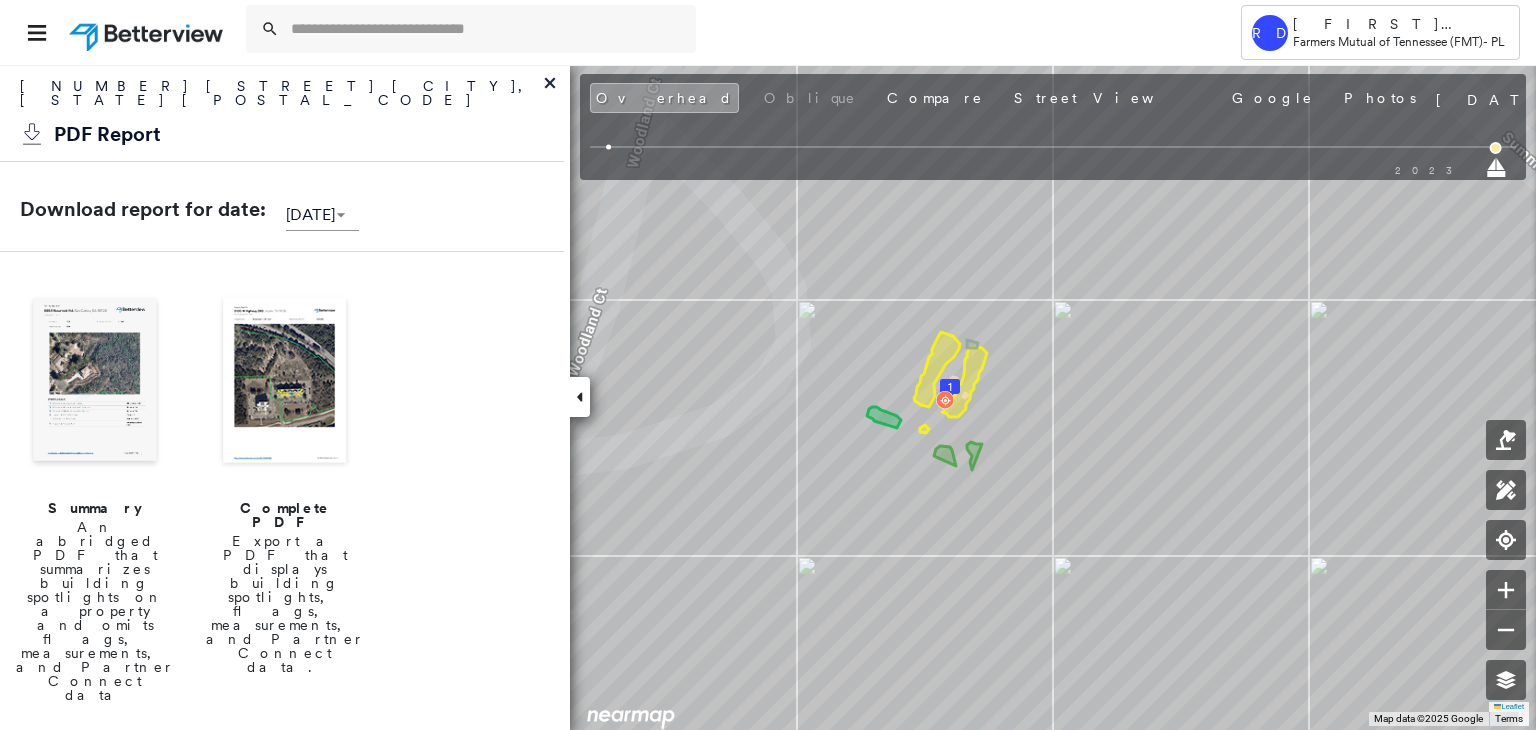 click at bounding box center [285, 382] 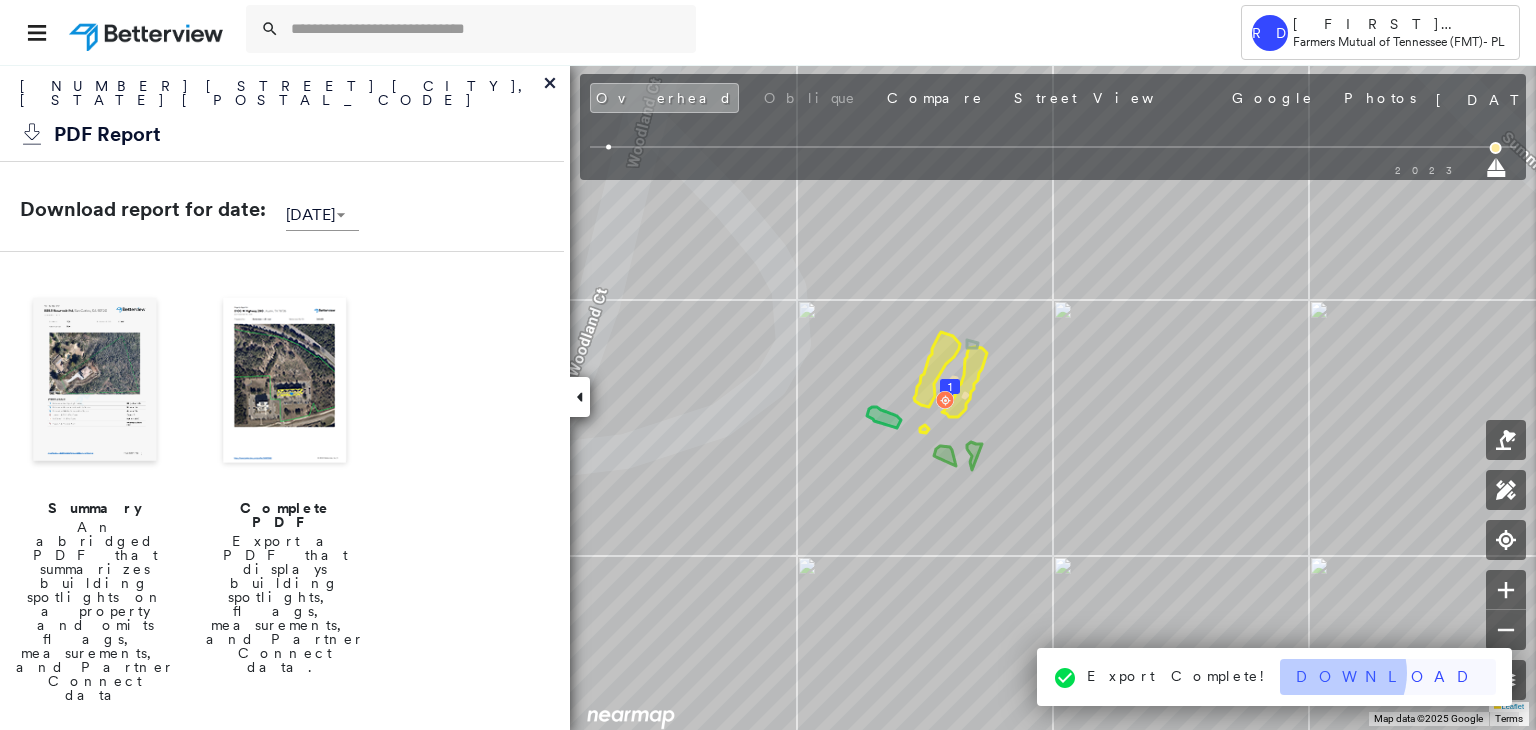 click on "Download" at bounding box center [1388, 677] 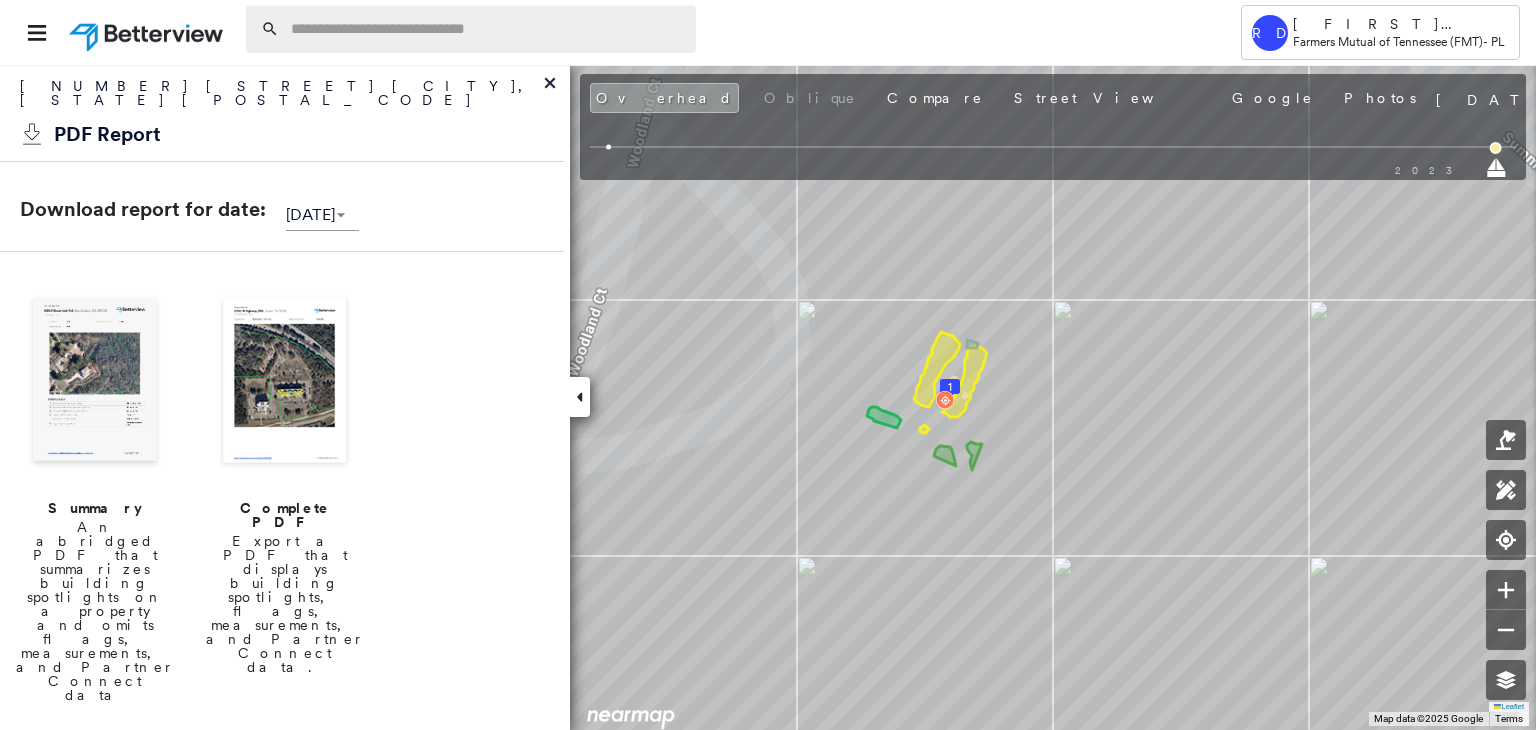 click at bounding box center [487, 29] 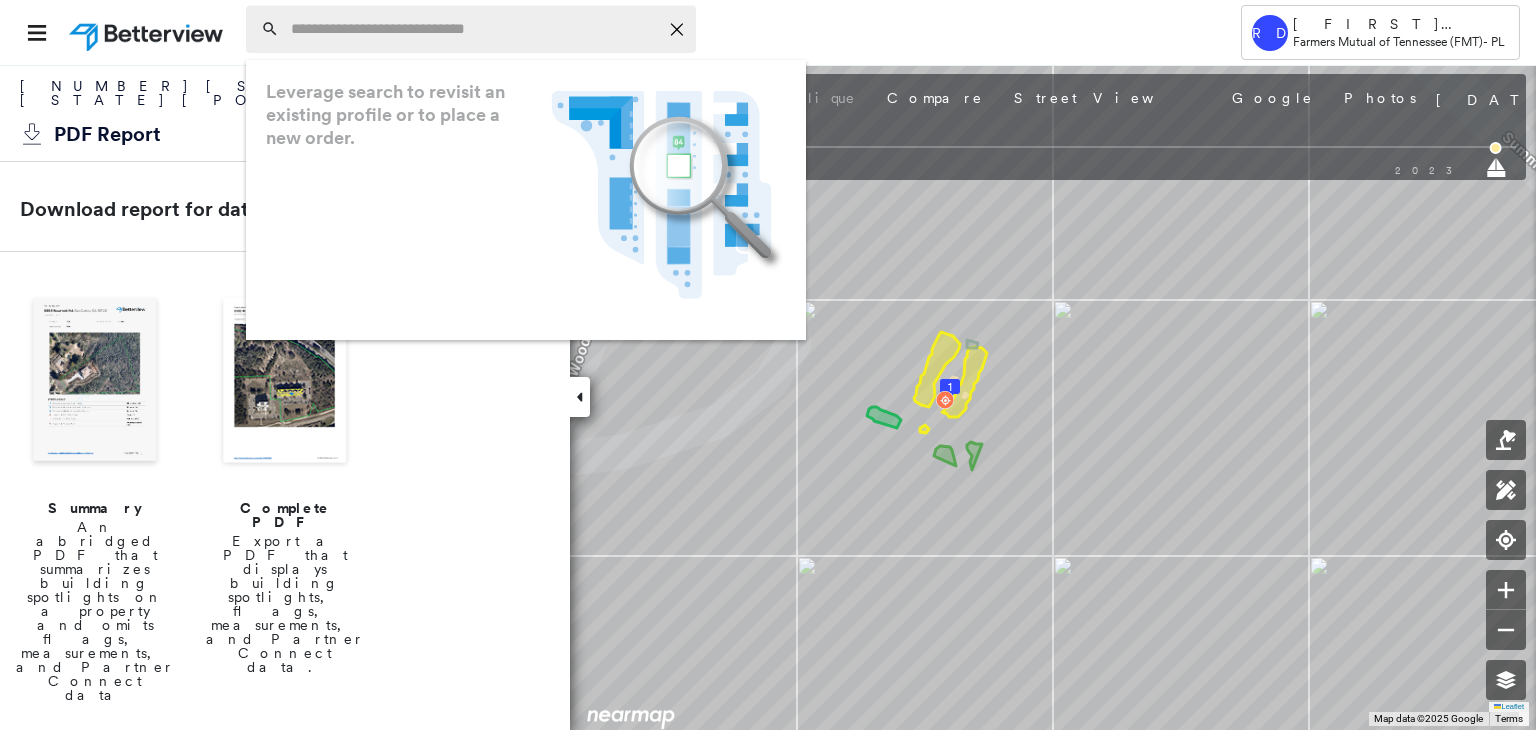 paste on "**********" 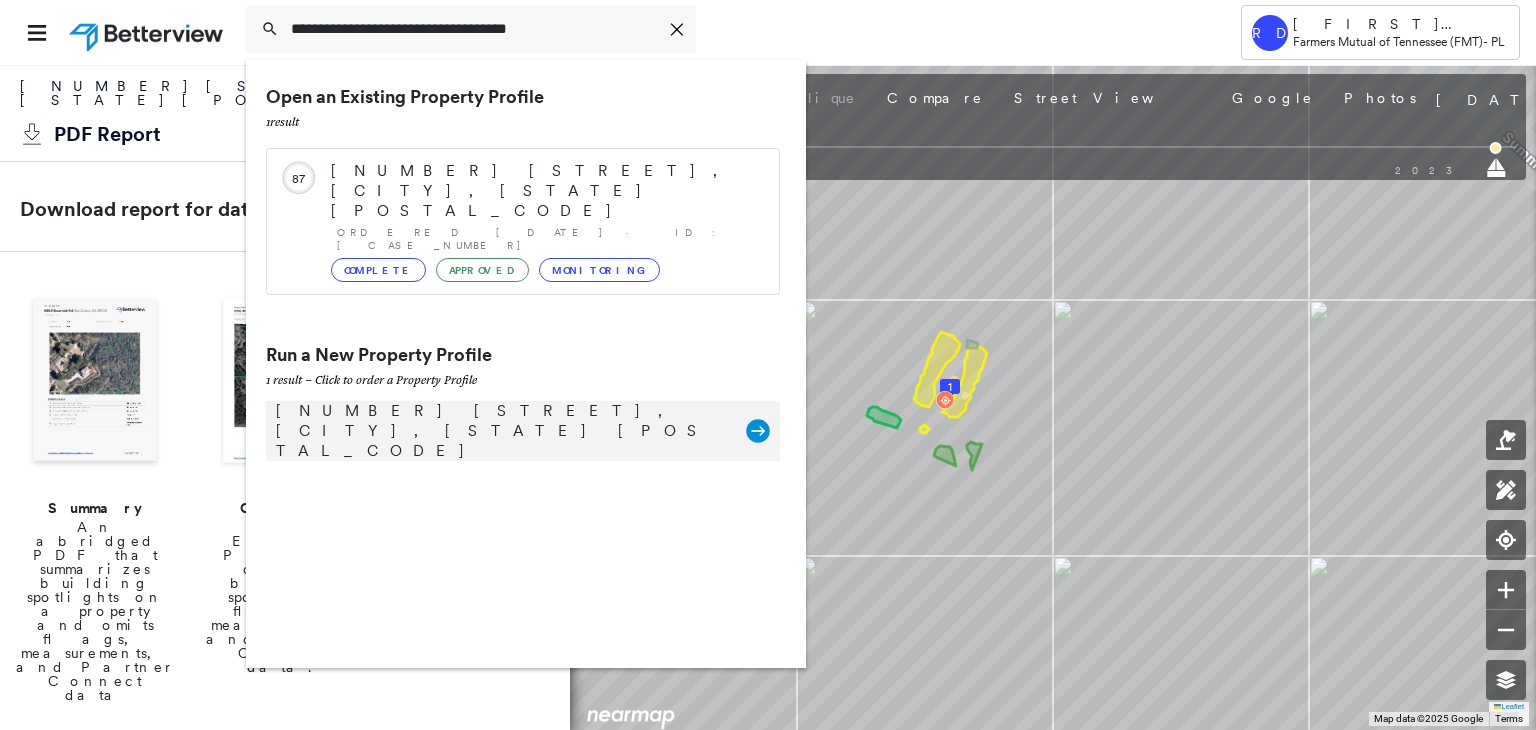 type on "**********" 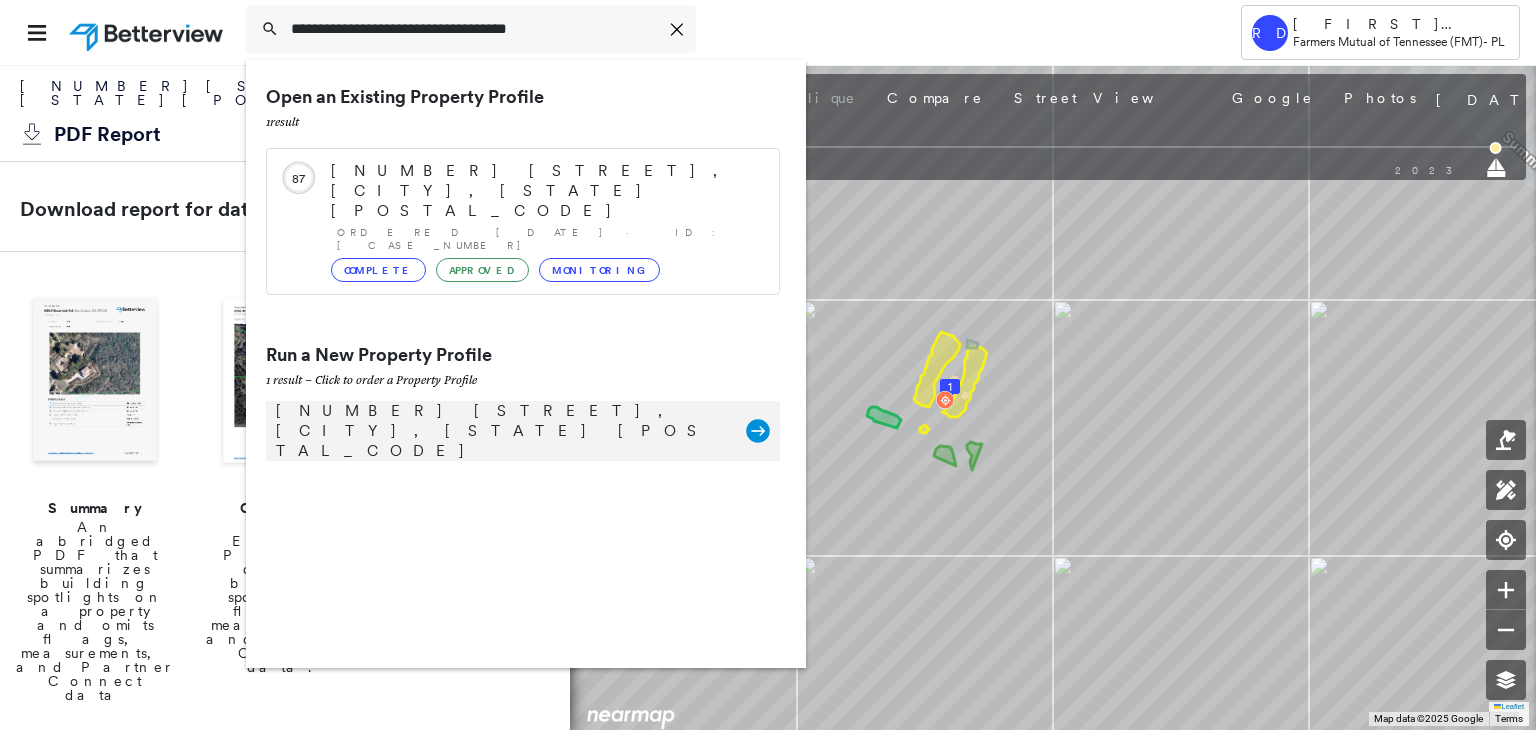 click on "[NUMBER] [STREET], [CITY], [STATE] [POSTAL_CODE]" at bounding box center (501, 431) 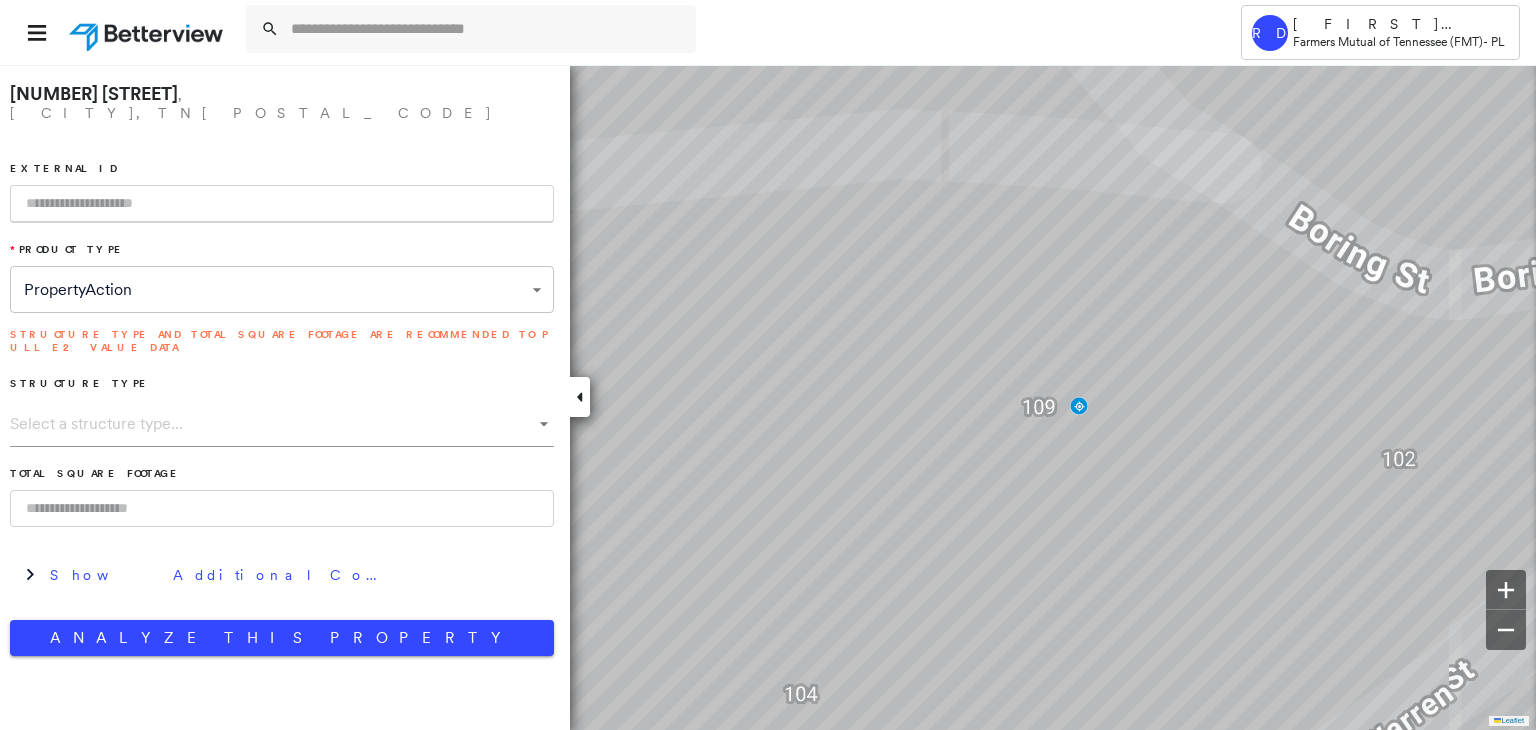 drag, startPoint x: 173, startPoint y: 195, endPoint x: 102, endPoint y: 181, distance: 72.36712 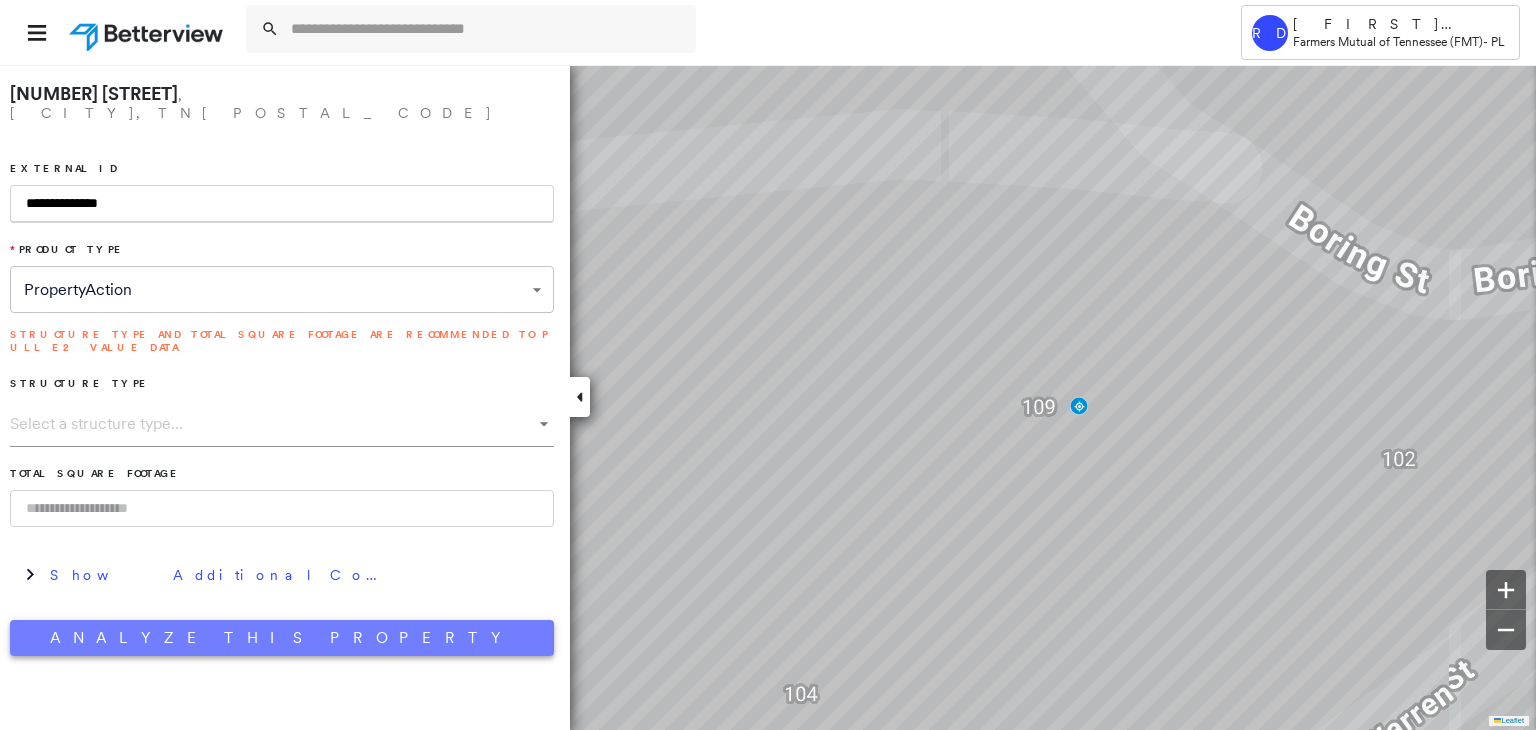 type on "**********" 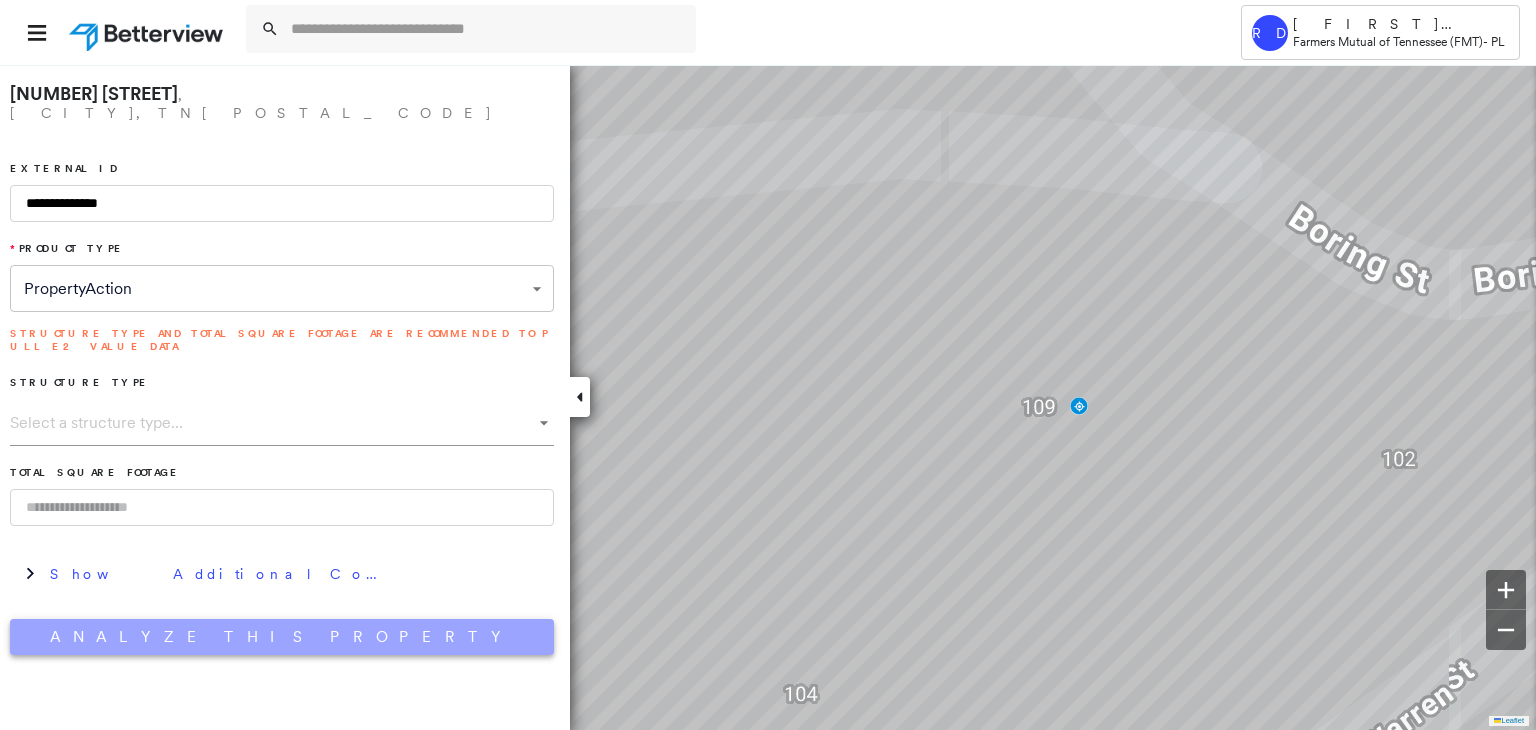 click on "Analyze This Property" at bounding box center [282, 637] 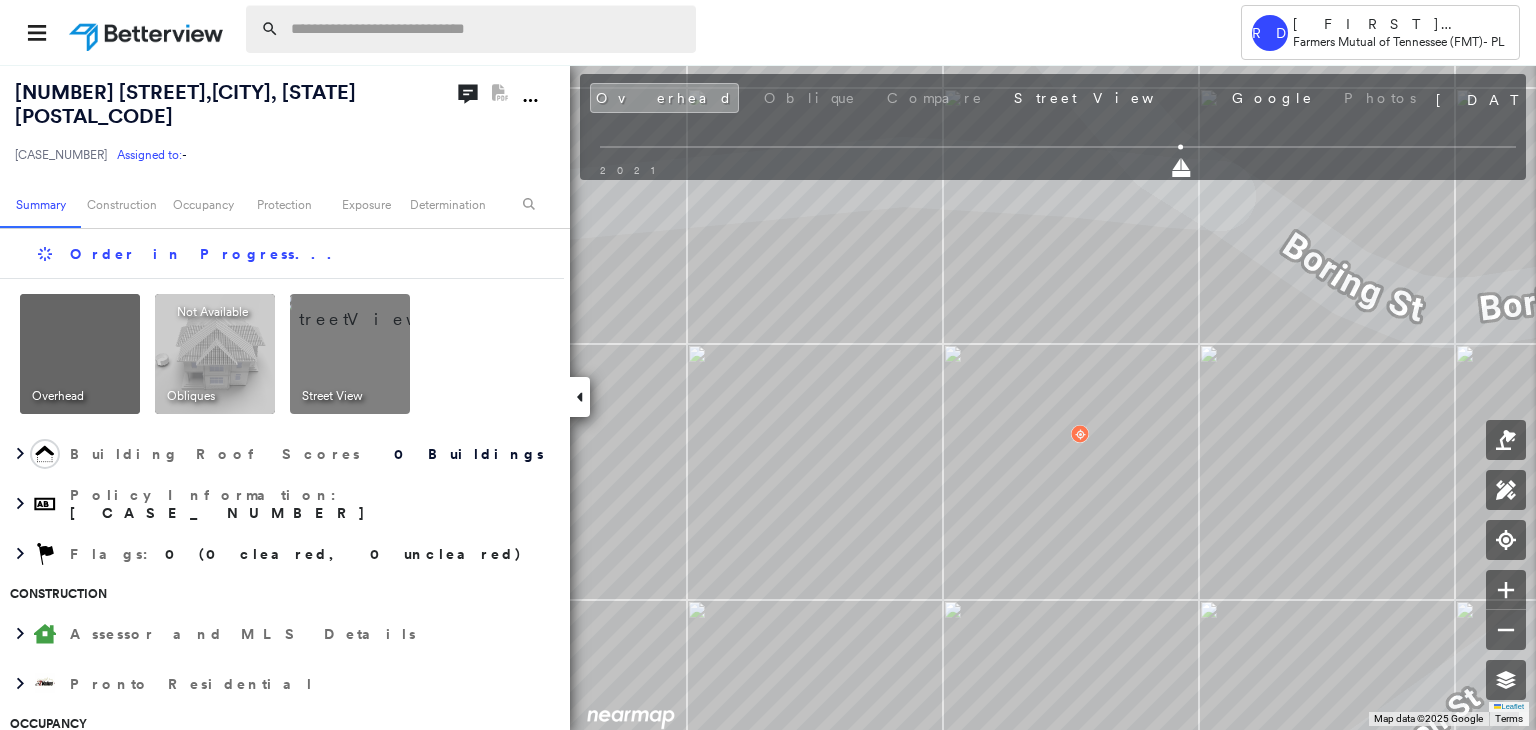 paste on "**********" 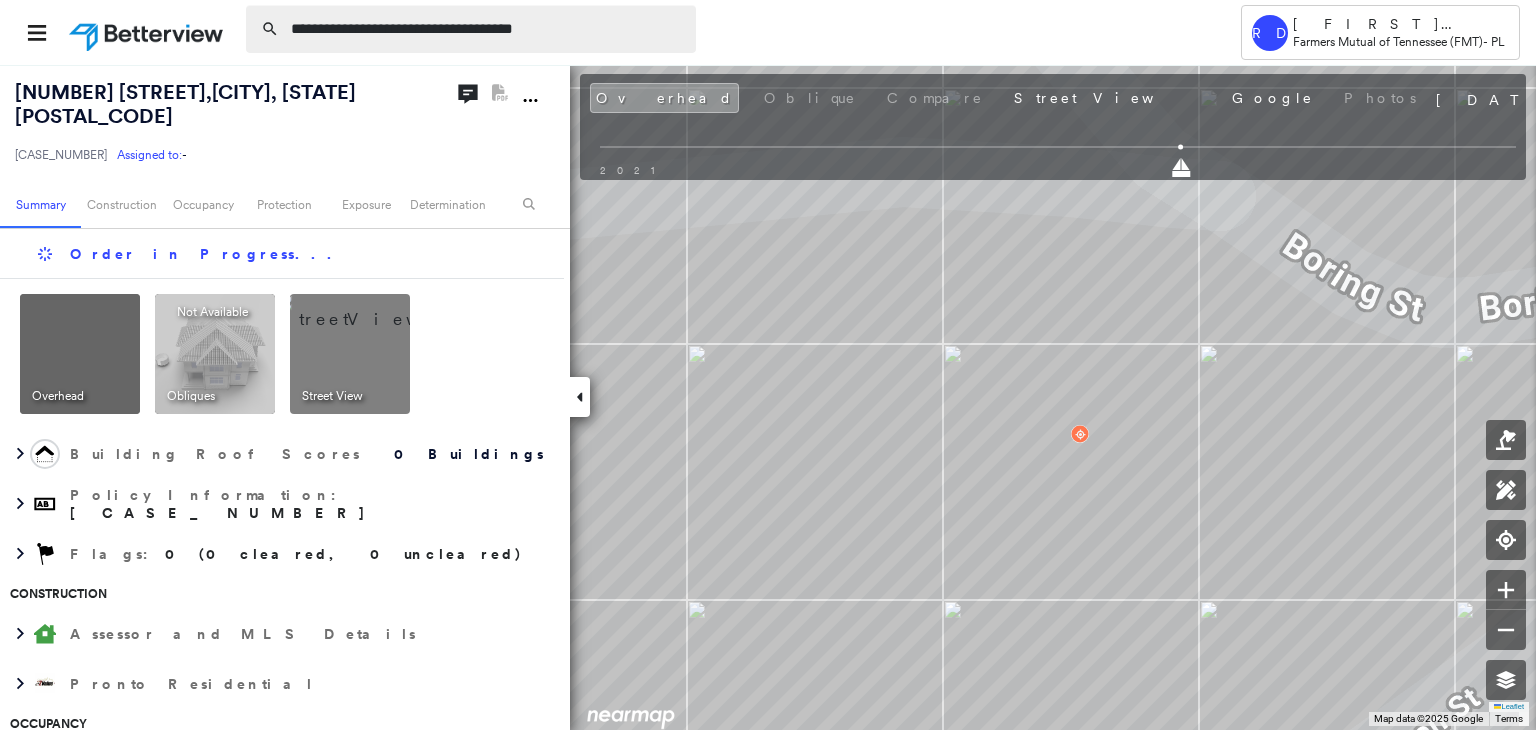 click on "**********" at bounding box center (487, 29) 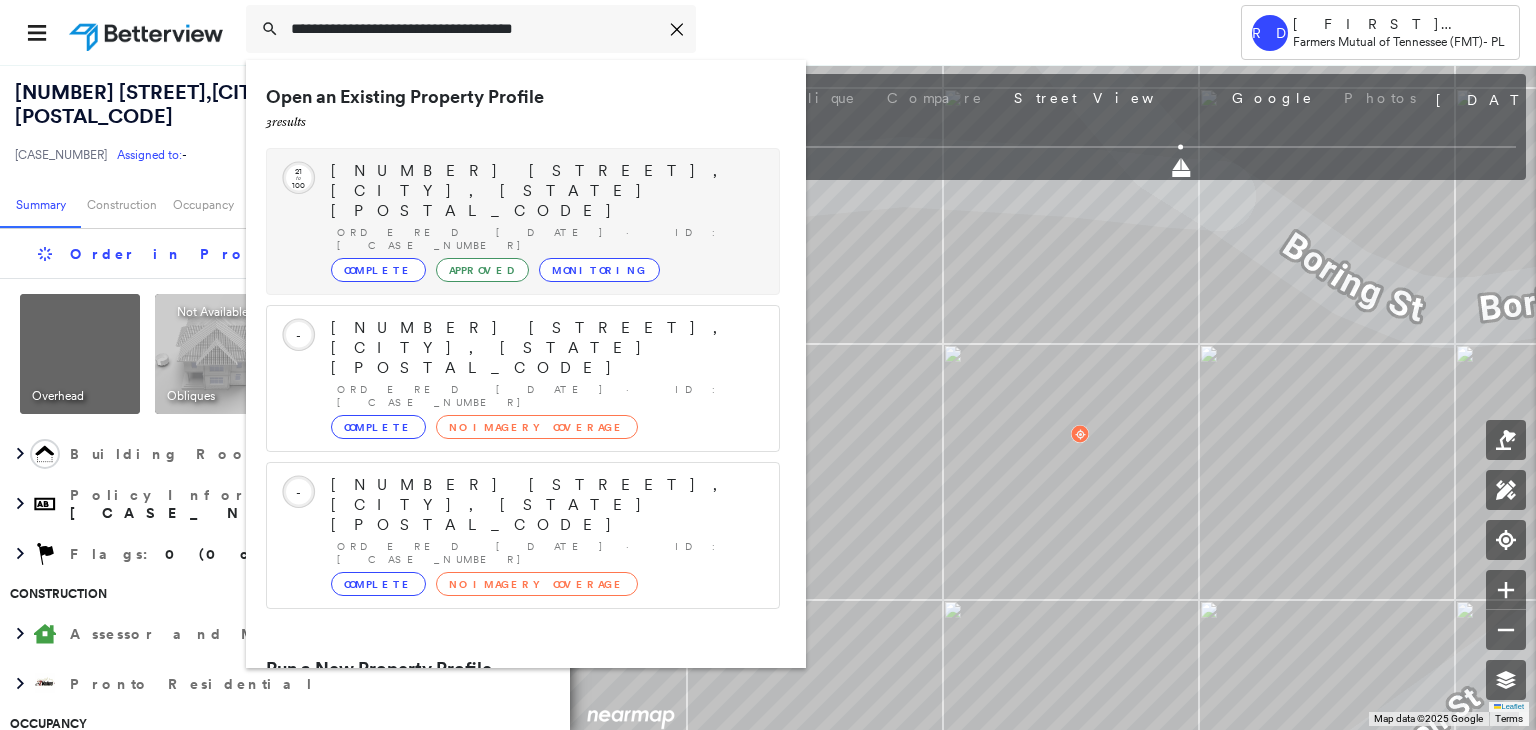 type on "**********" 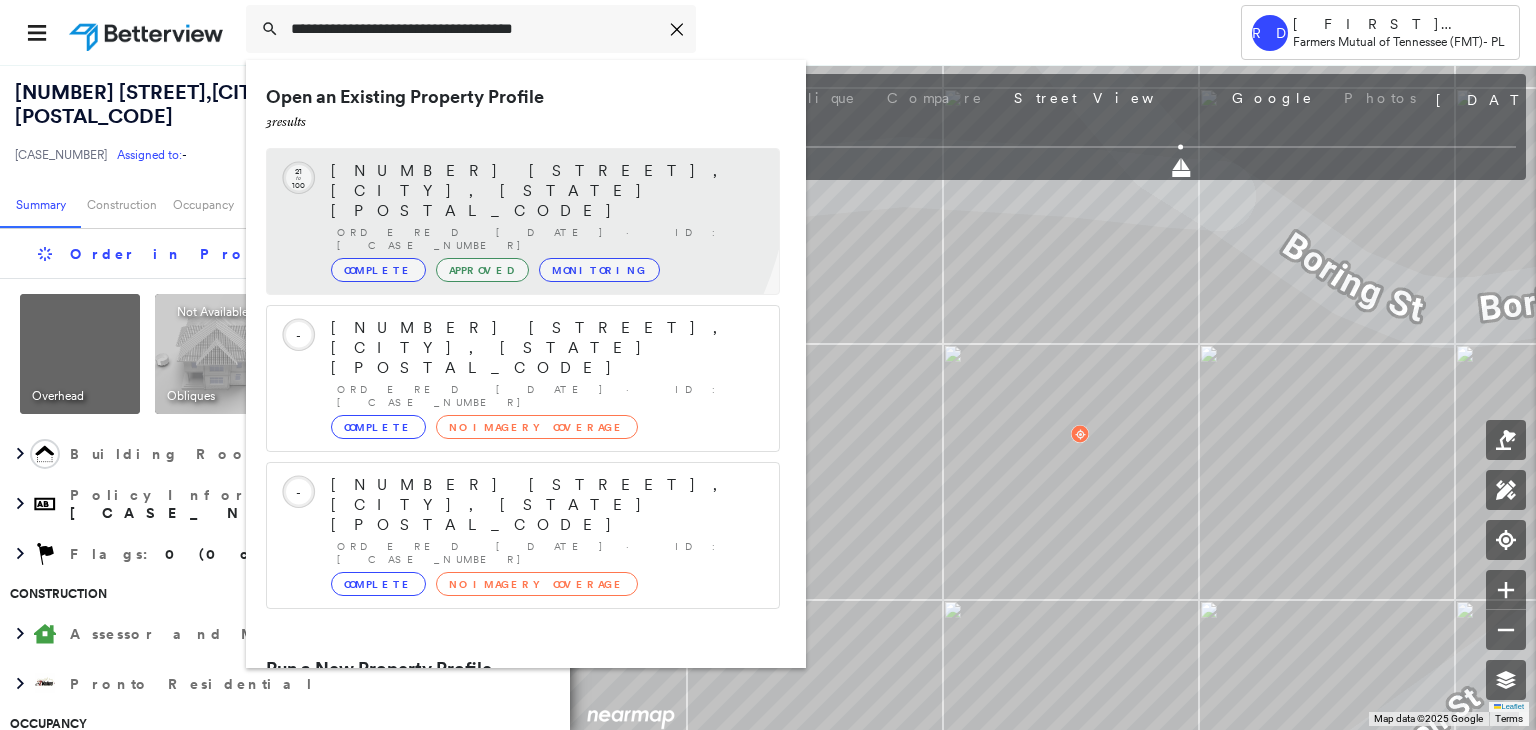 click on "[NUMBER] [STREET], [CITY], [STATE] [POSTAL_CODE]" at bounding box center (545, 191) 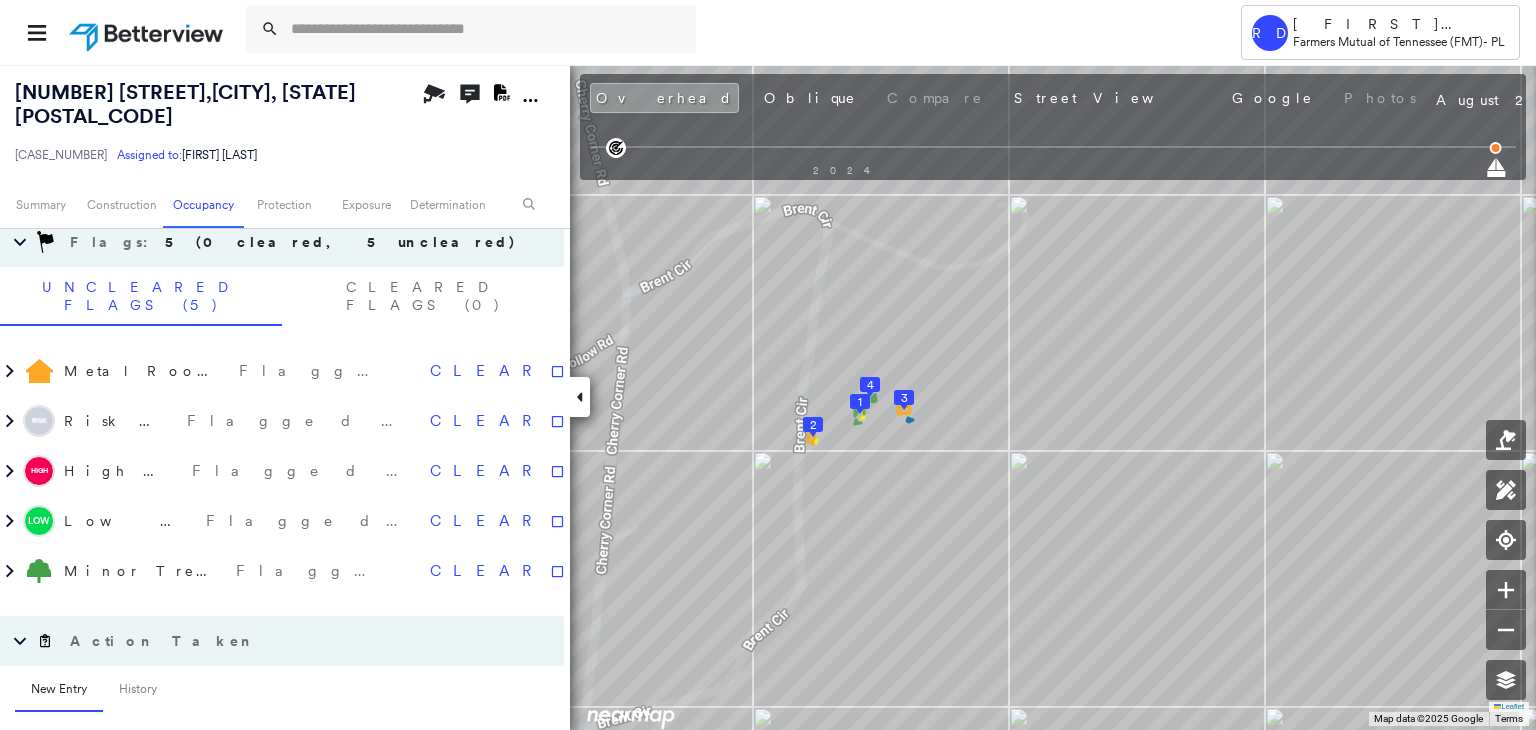 scroll, scrollTop: 1000, scrollLeft: 0, axis: vertical 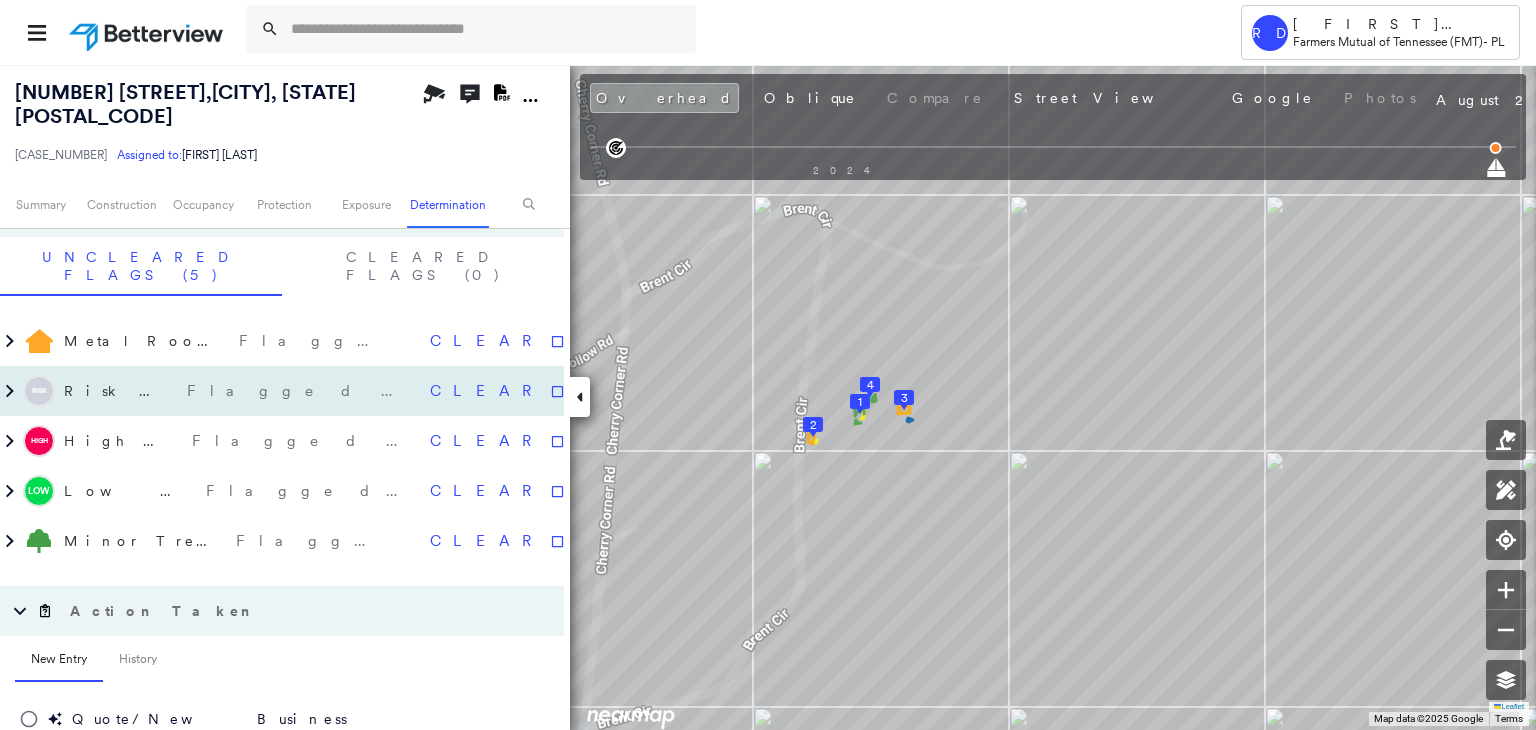 click on "Flagged [DATE]" at bounding box center [300, 391] 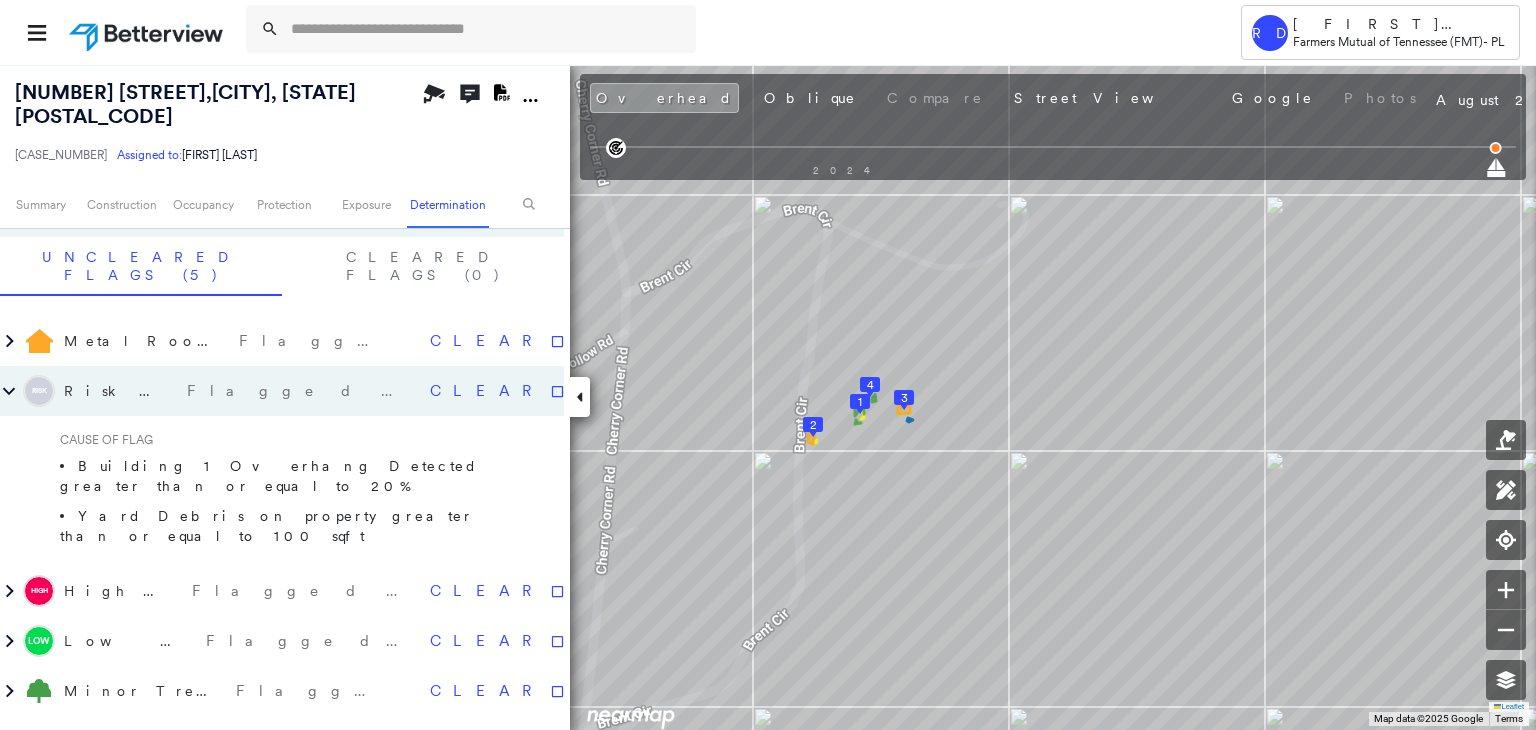 click 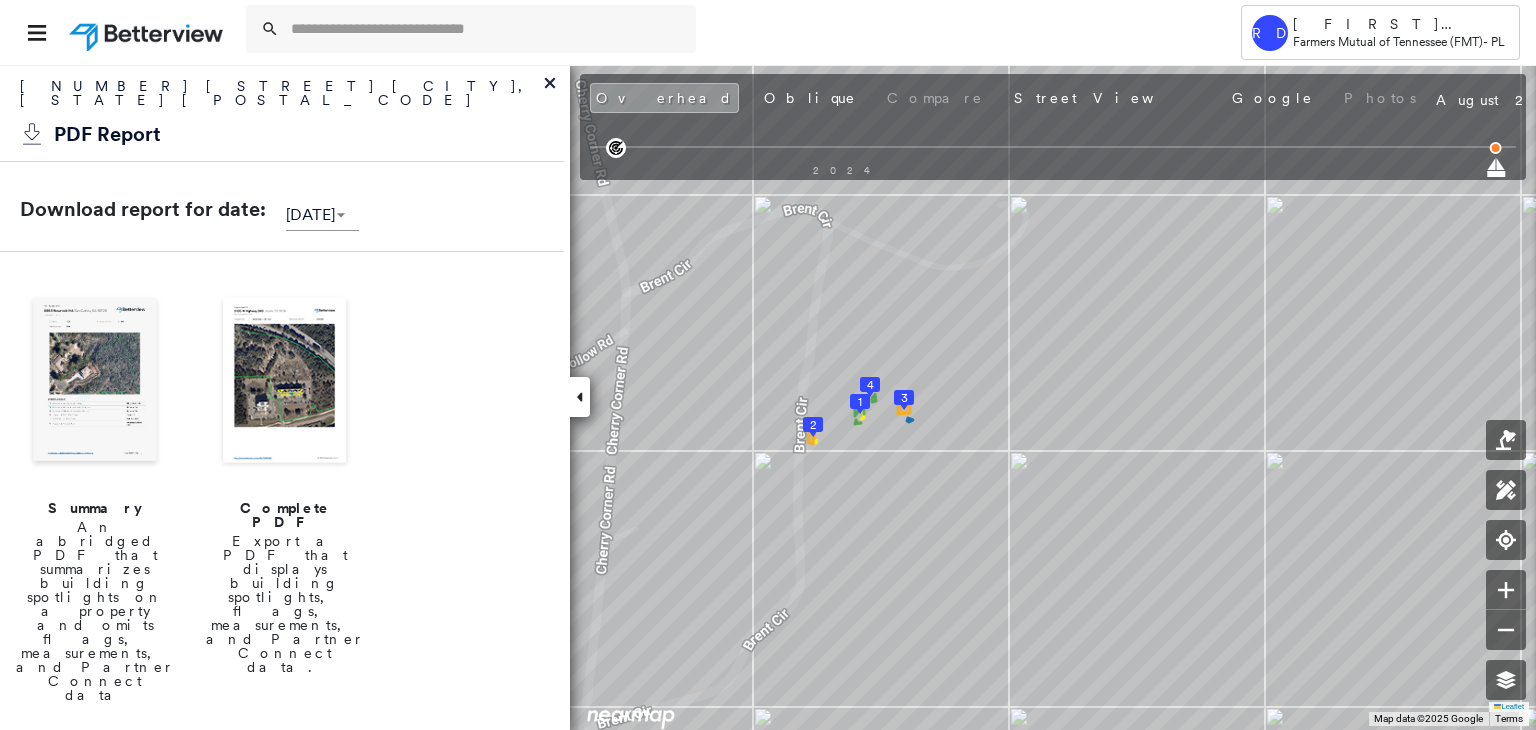 click at bounding box center (285, 382) 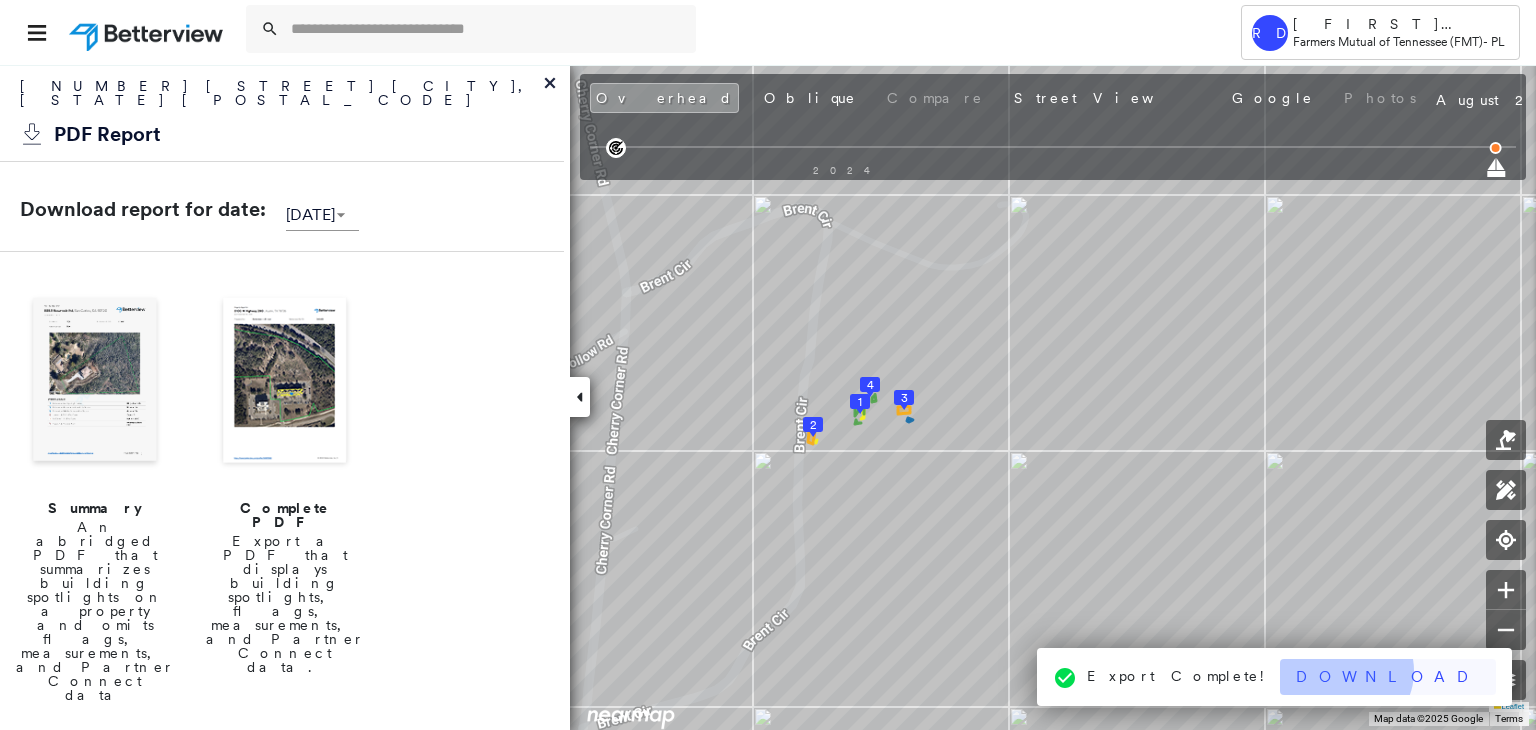 click on "Download" at bounding box center (1388, 677) 